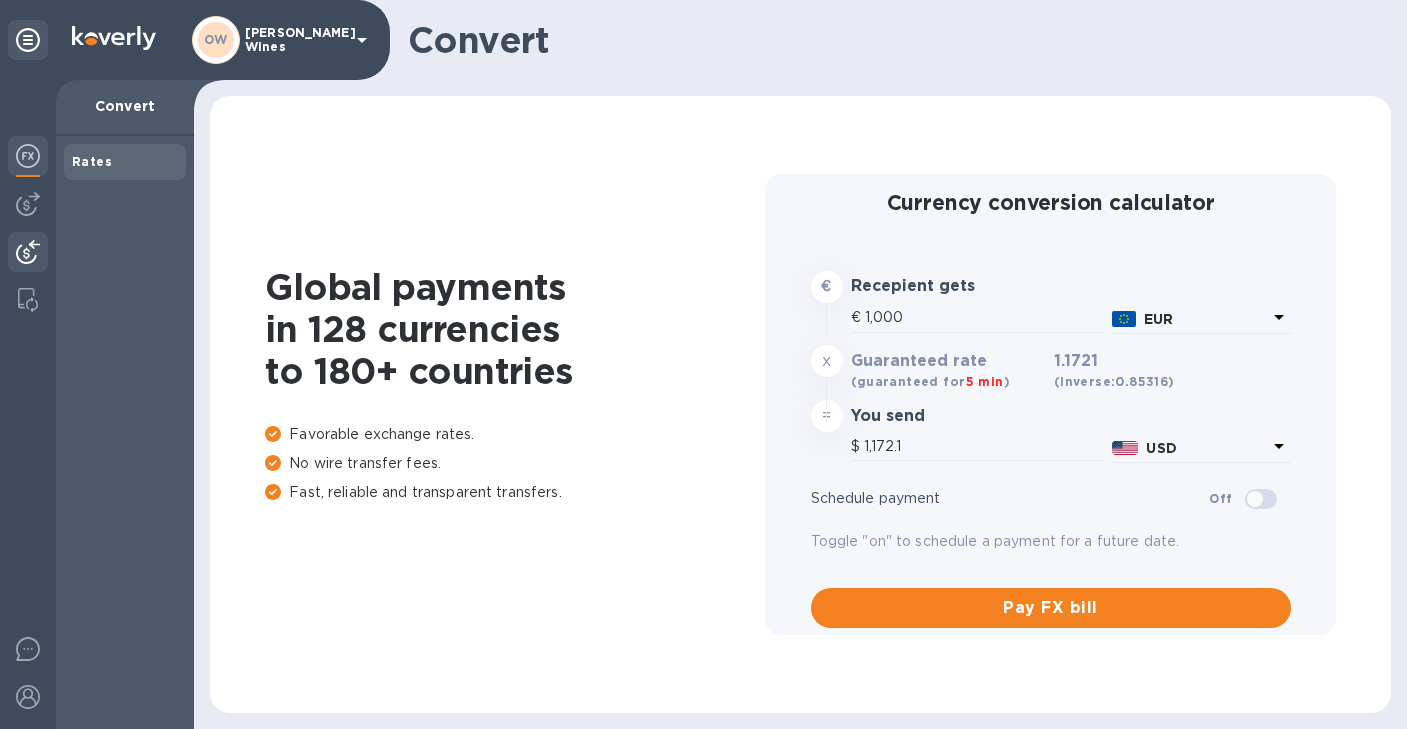scroll, scrollTop: 0, scrollLeft: 0, axis: both 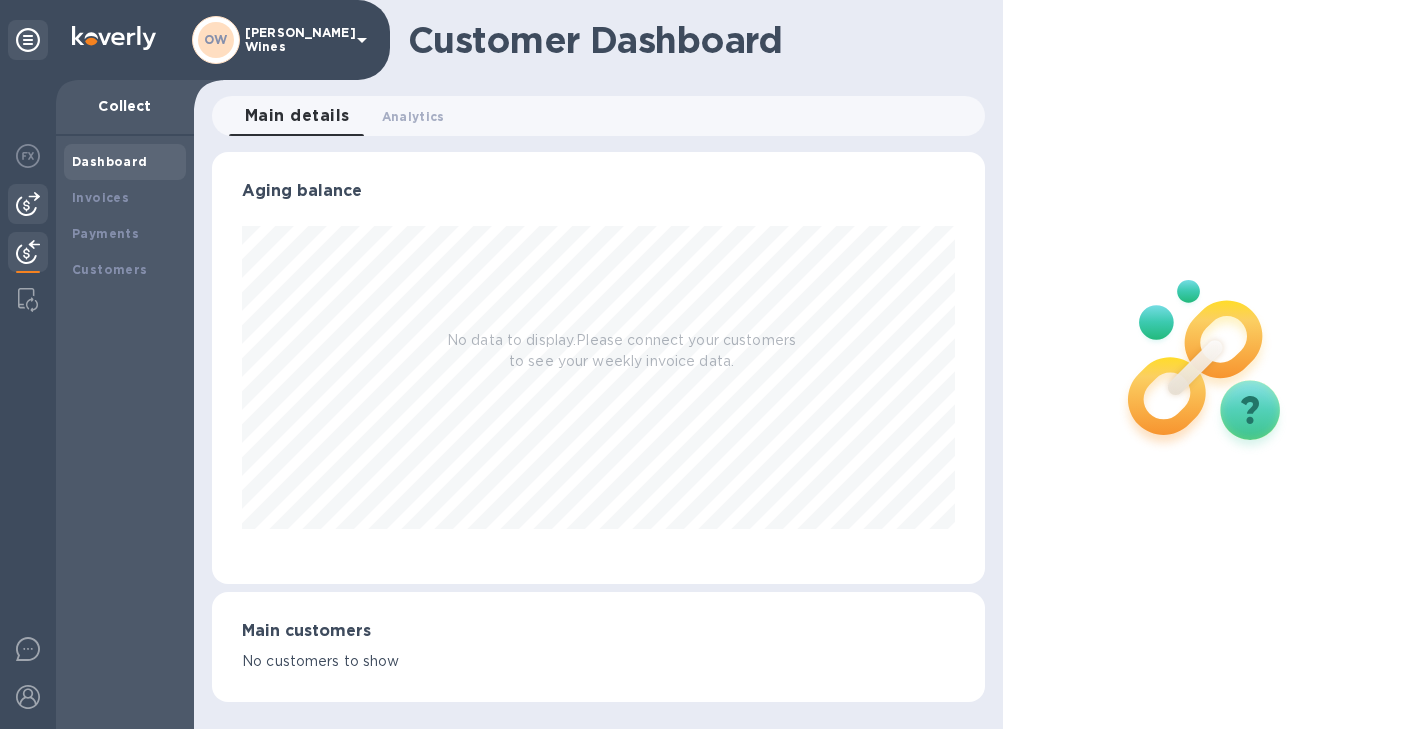 click at bounding box center [28, 204] 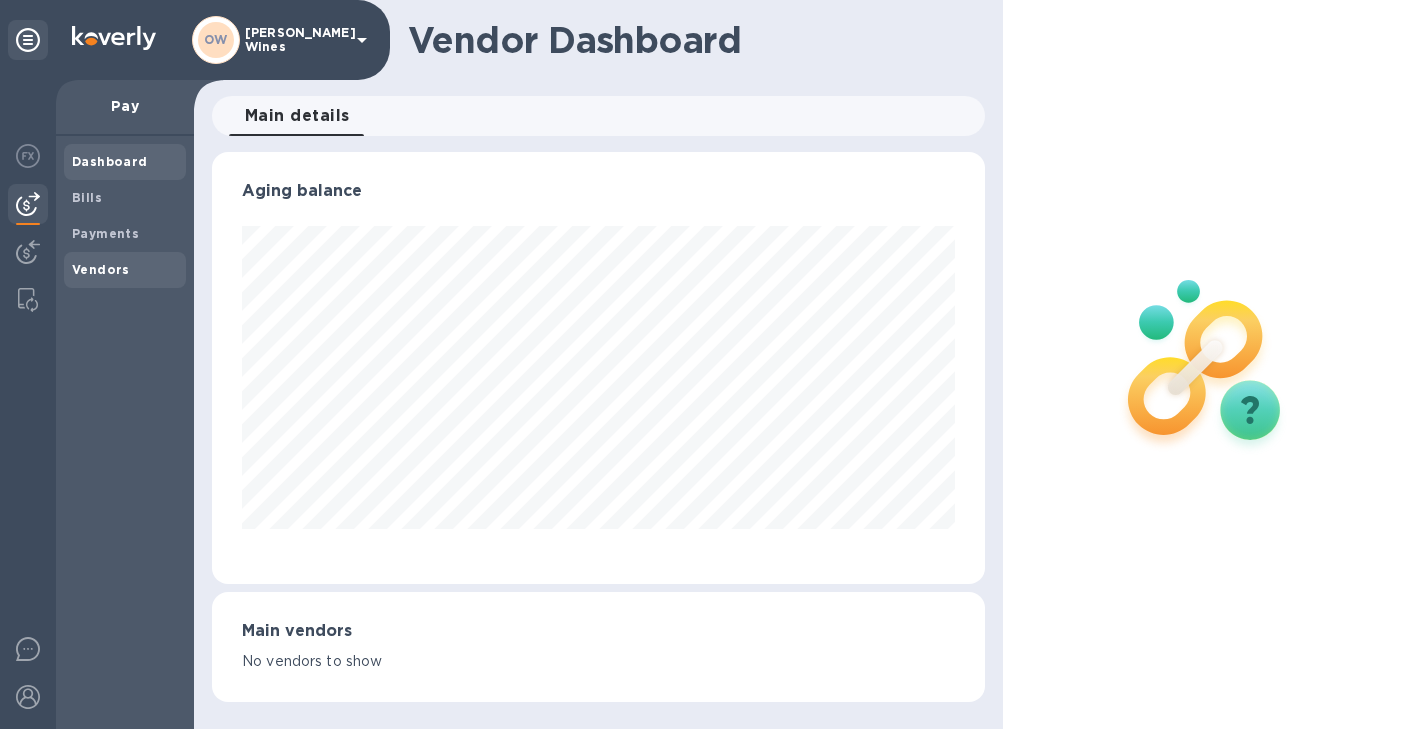 click on "Vendors" at bounding box center [101, 269] 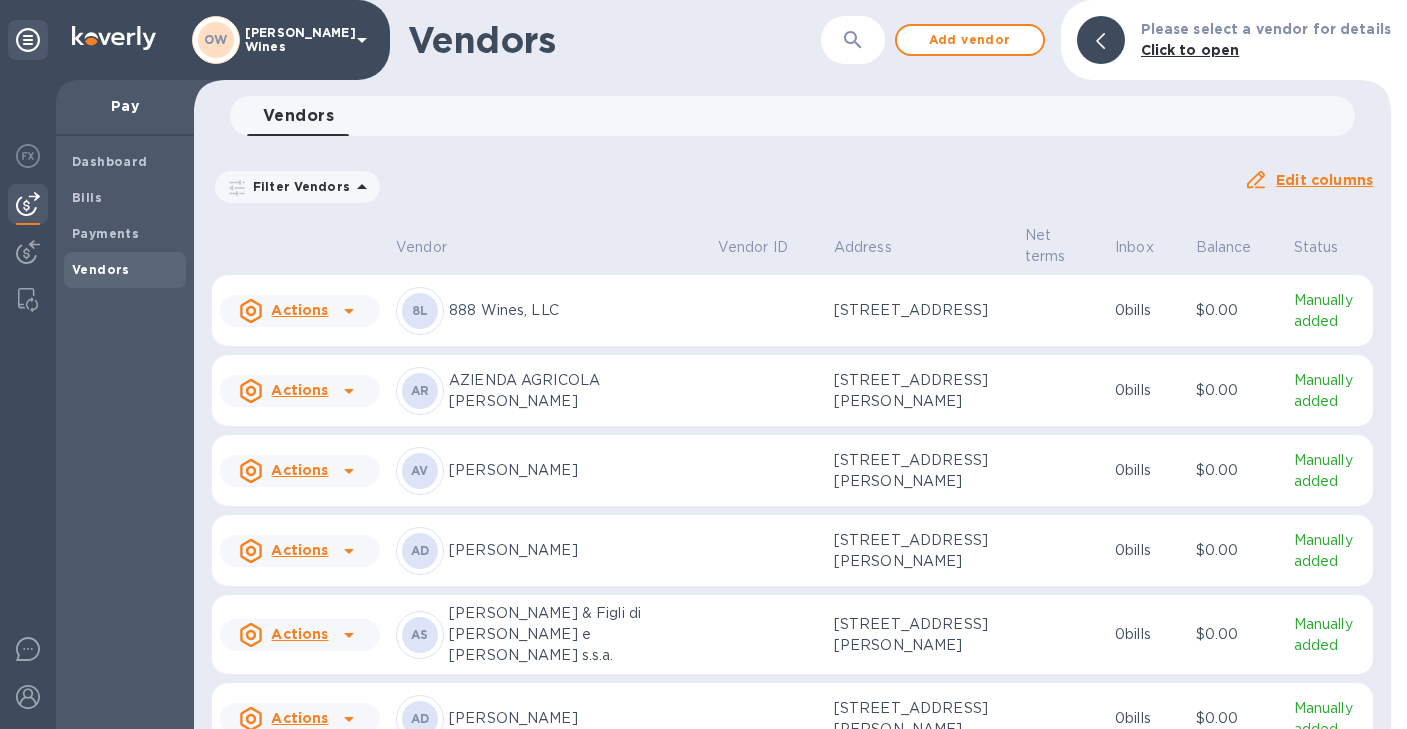 click 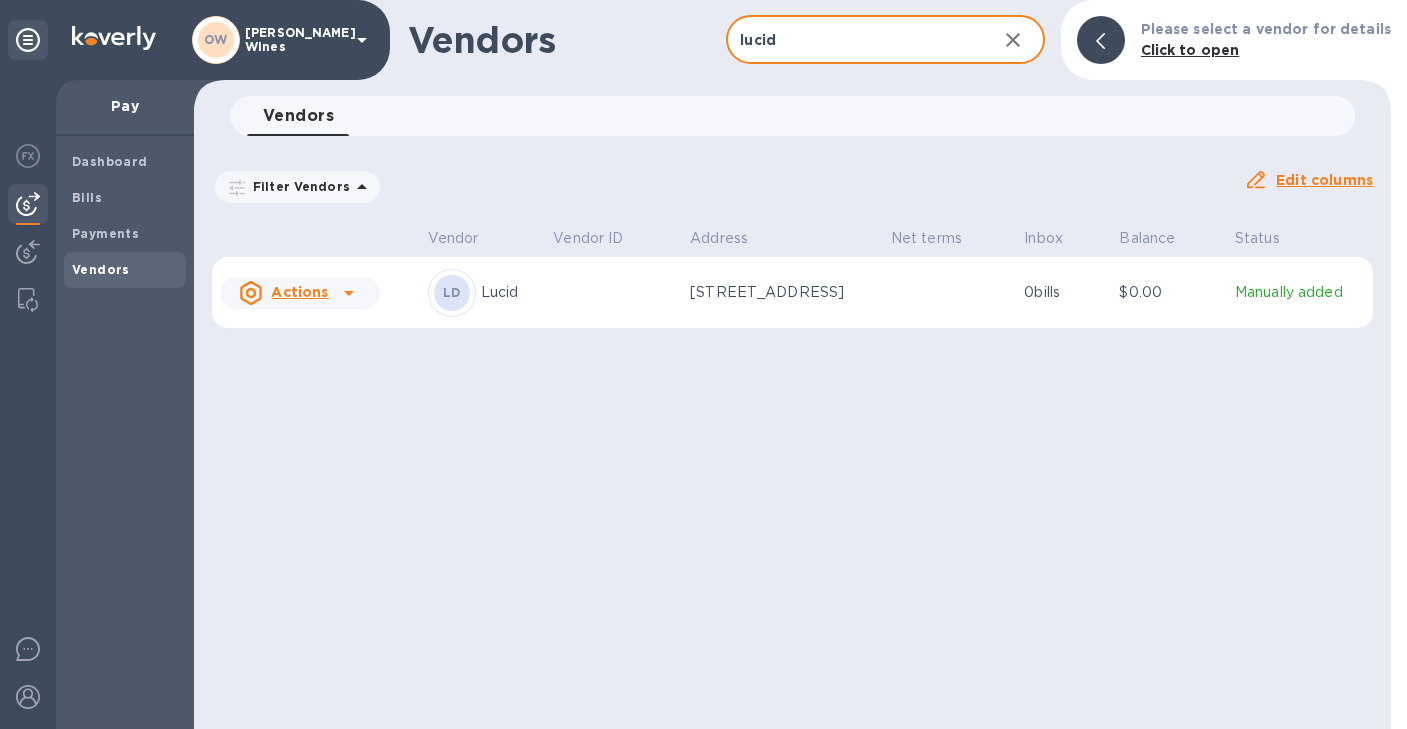 type on "lucid" 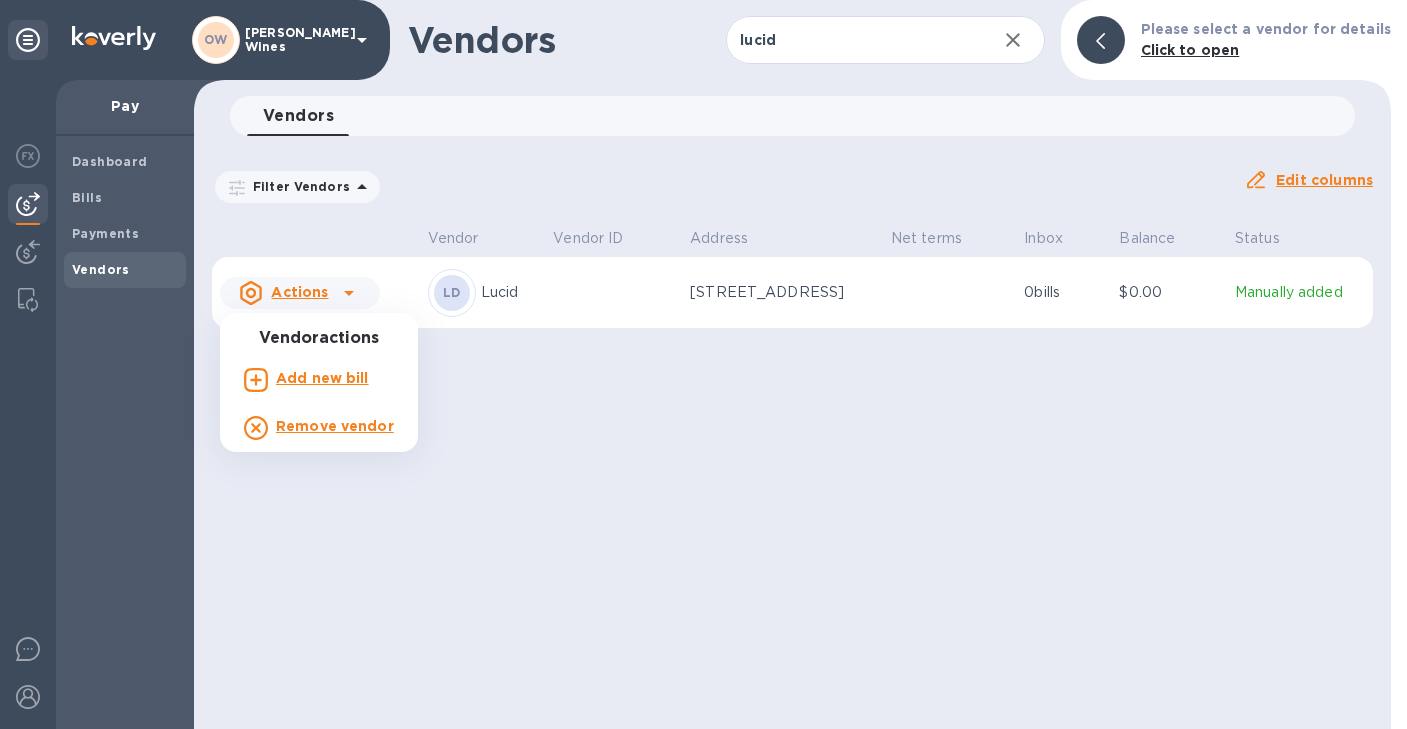 click on "Add new bill" at bounding box center (322, 378) 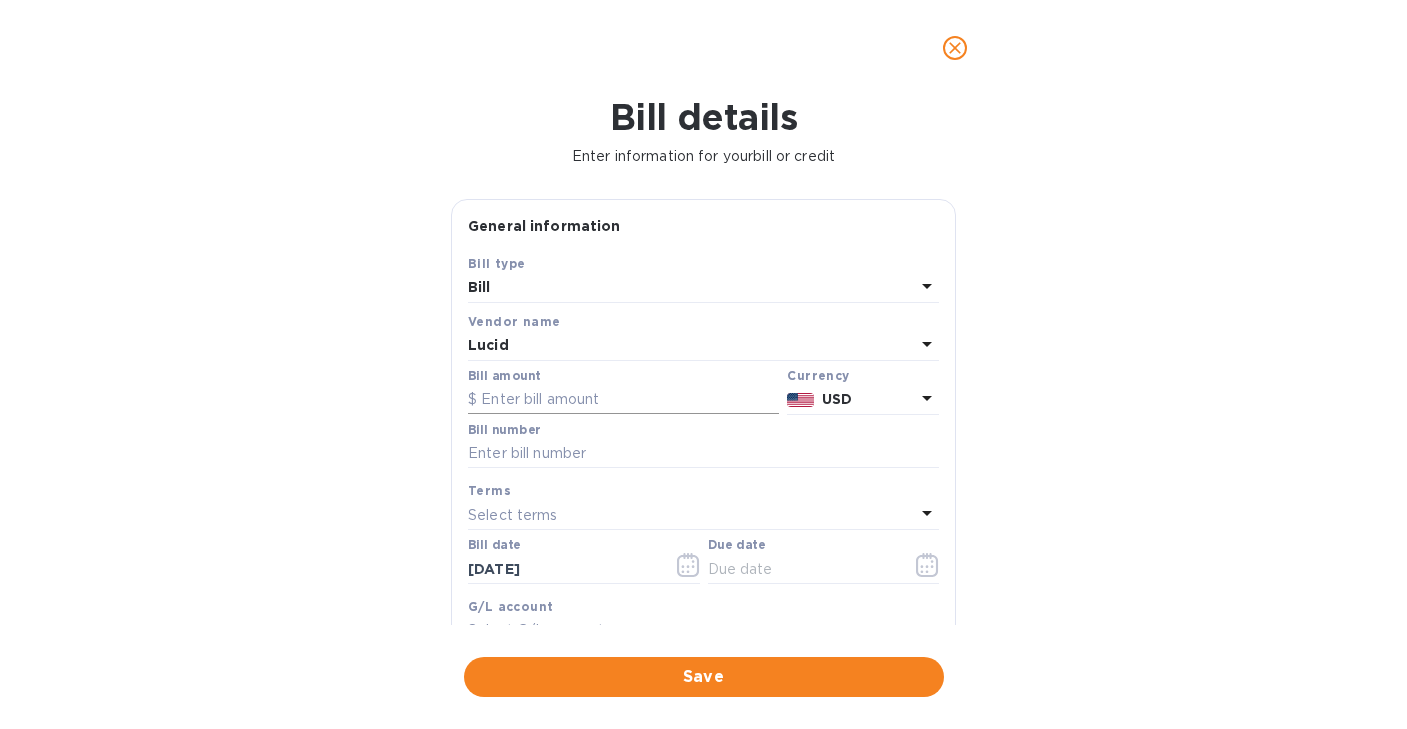 click at bounding box center (623, 400) 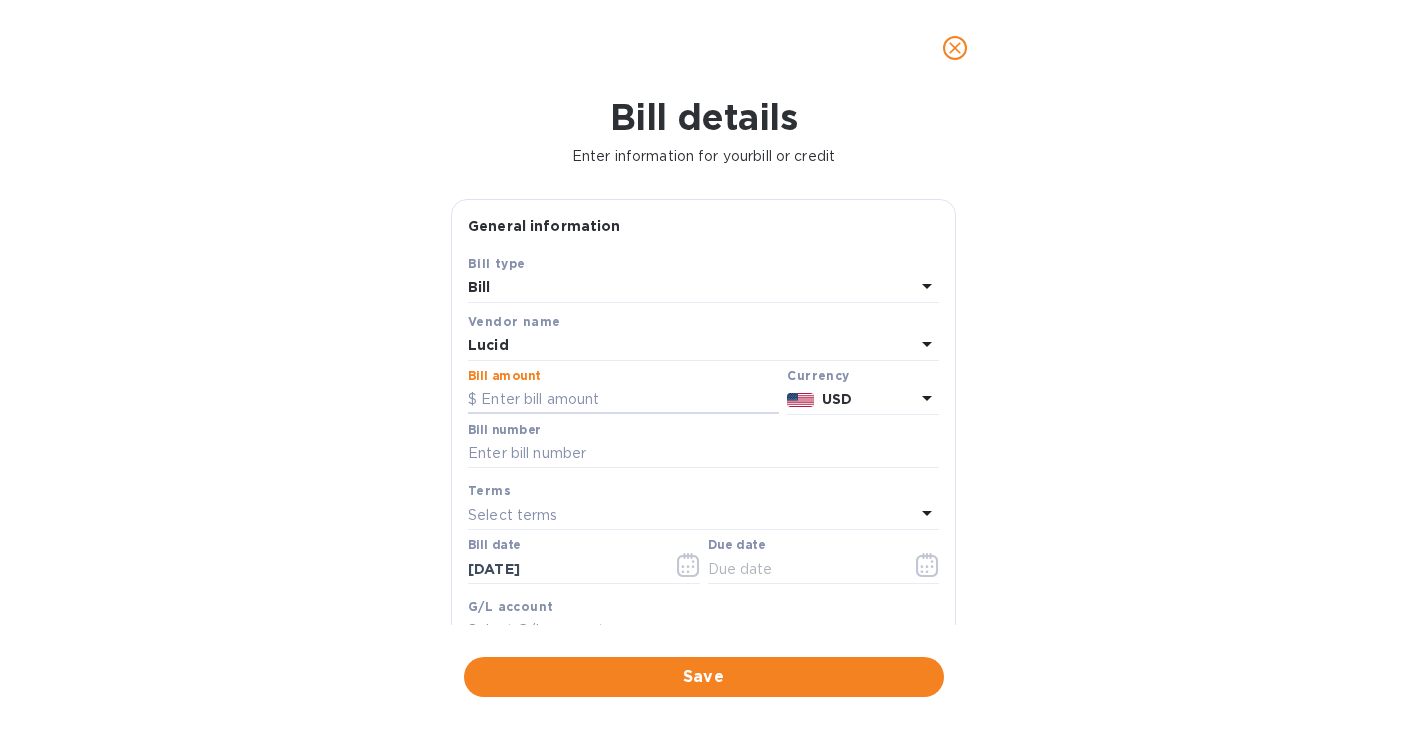 paste on "8,827.76" 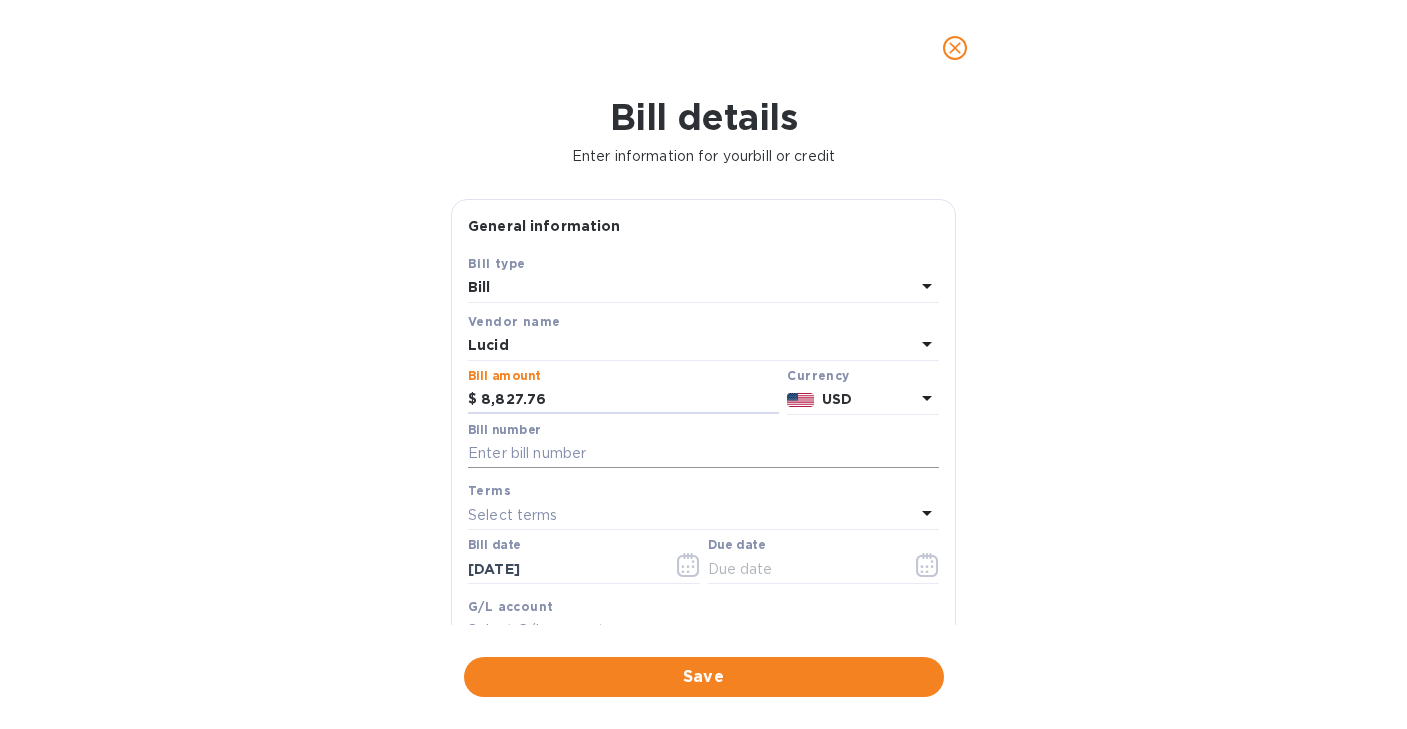 type on "8,827.76" 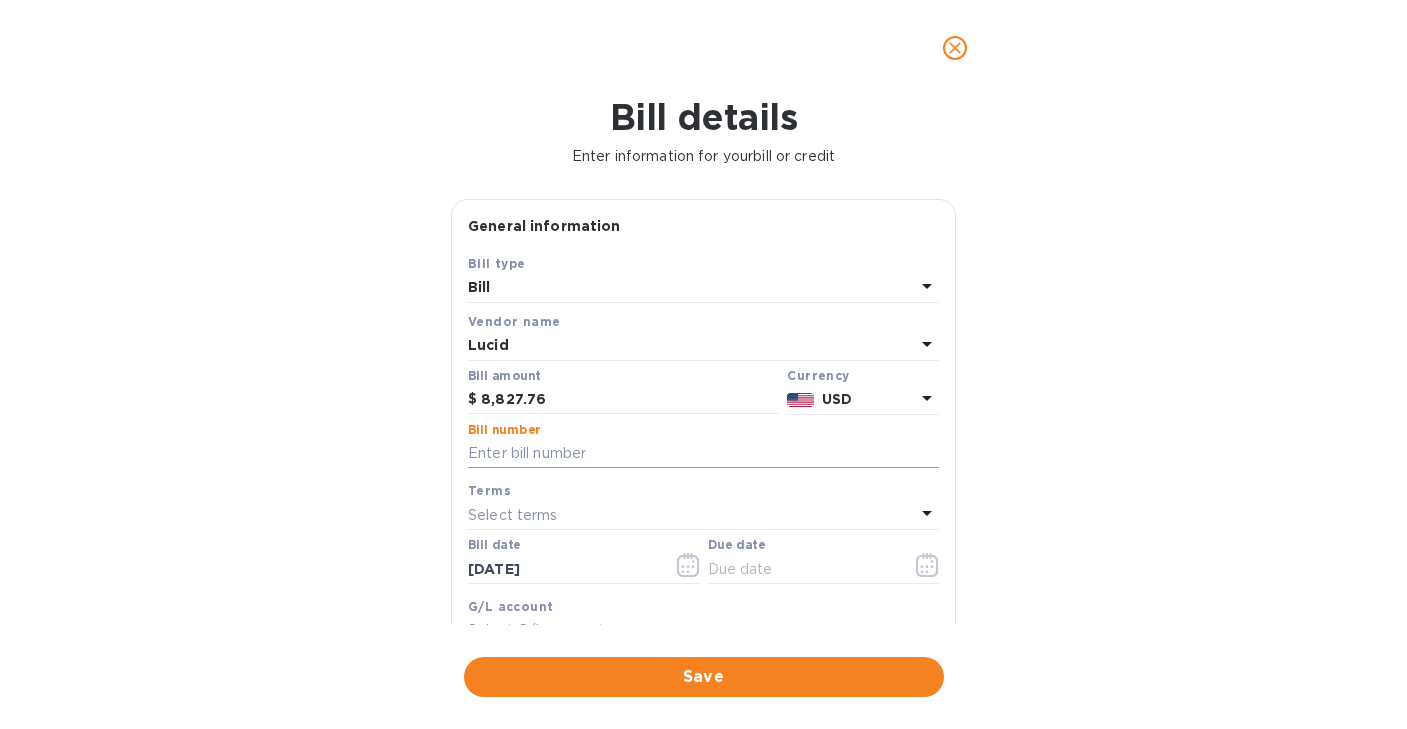 click at bounding box center [703, 454] 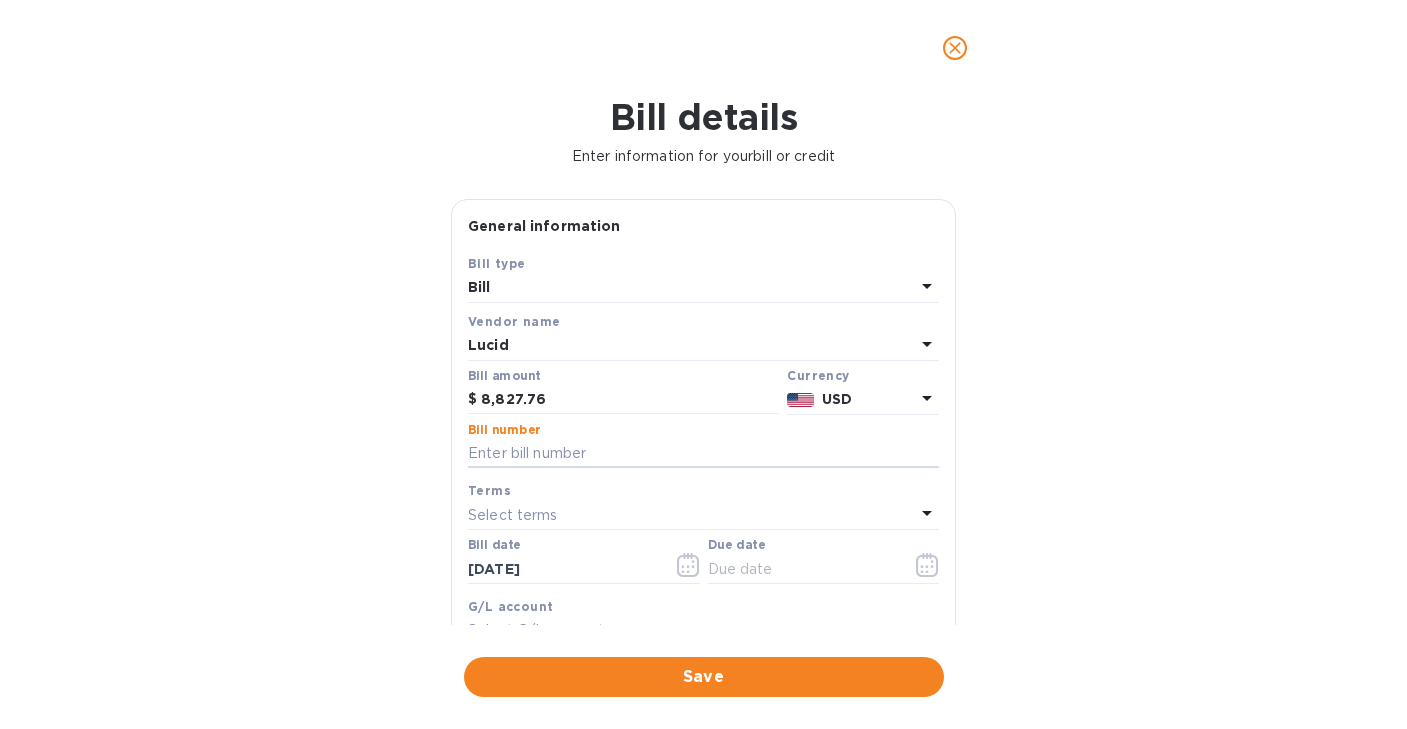 paste on "74AF43D6-0201" 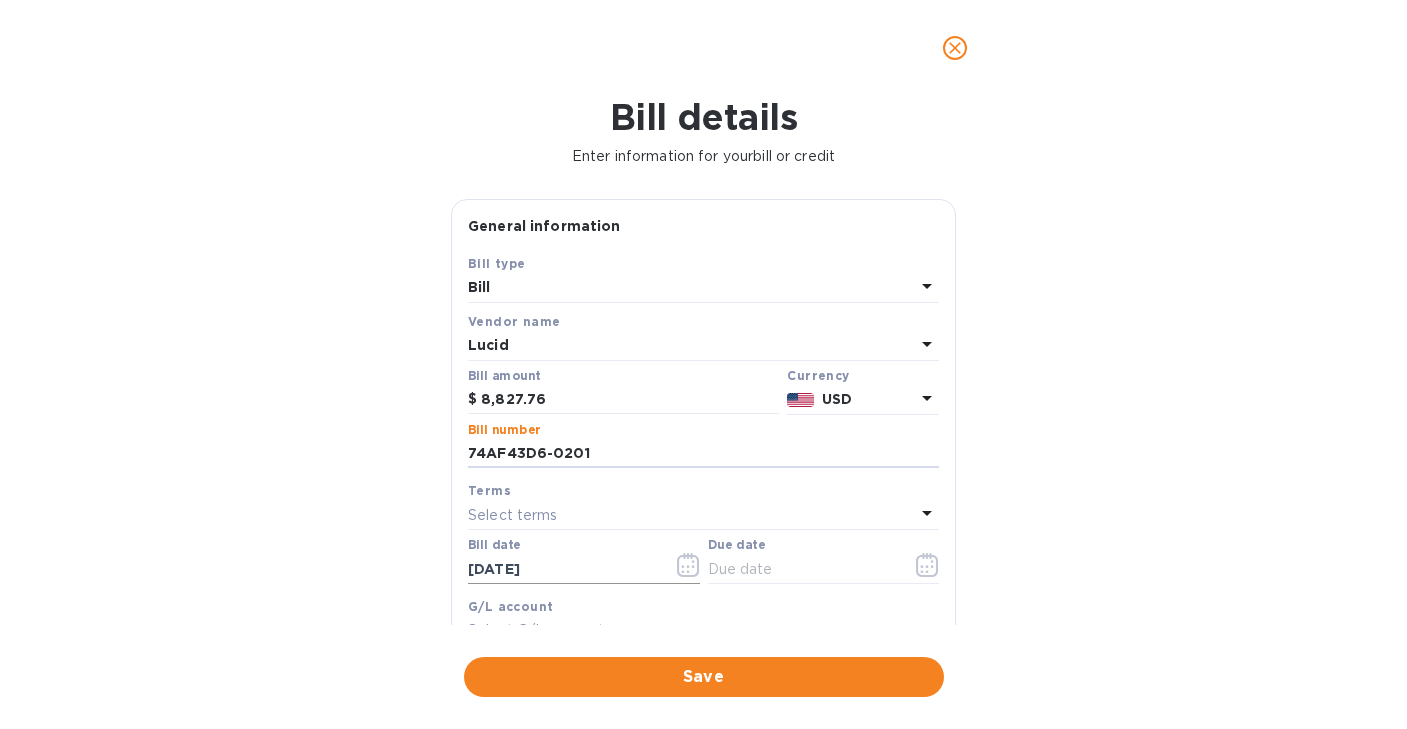type on "74AF43D6-0201" 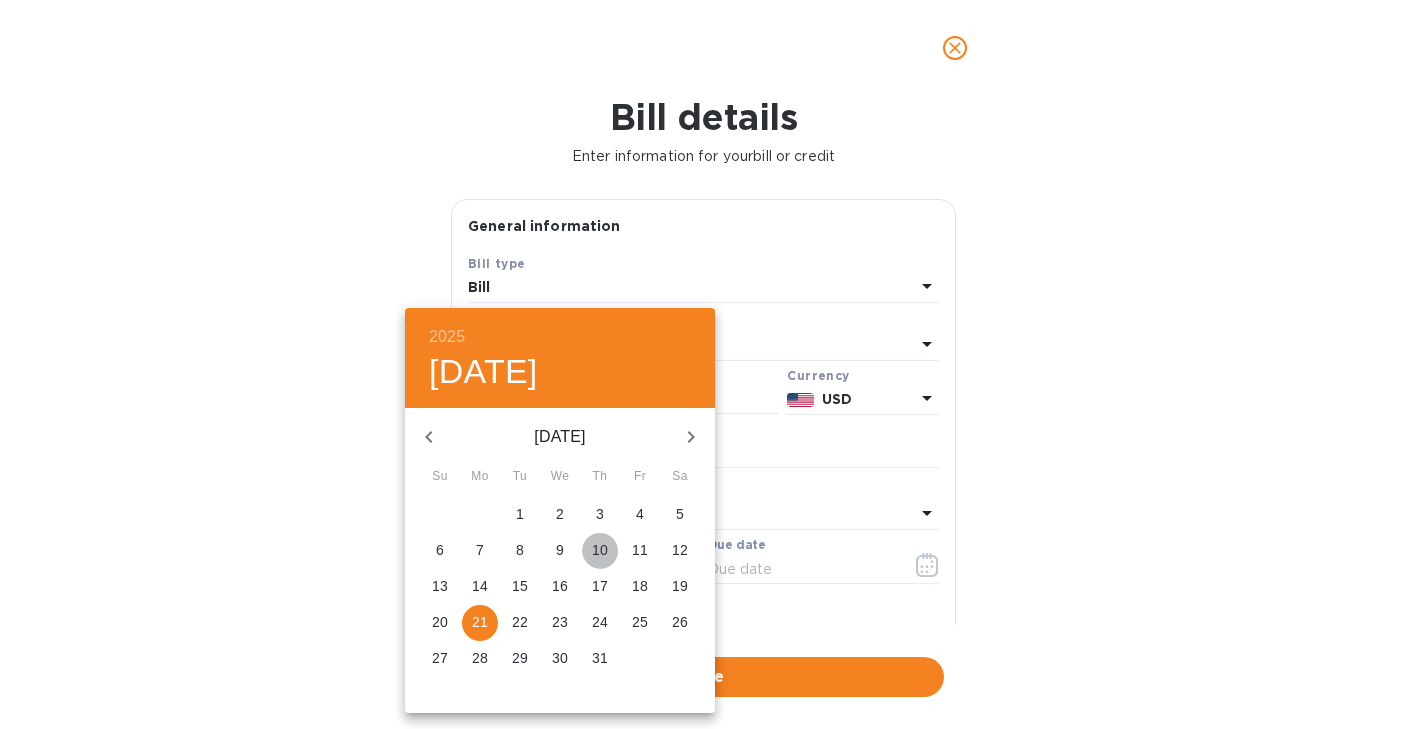 click on "10" at bounding box center (600, 550) 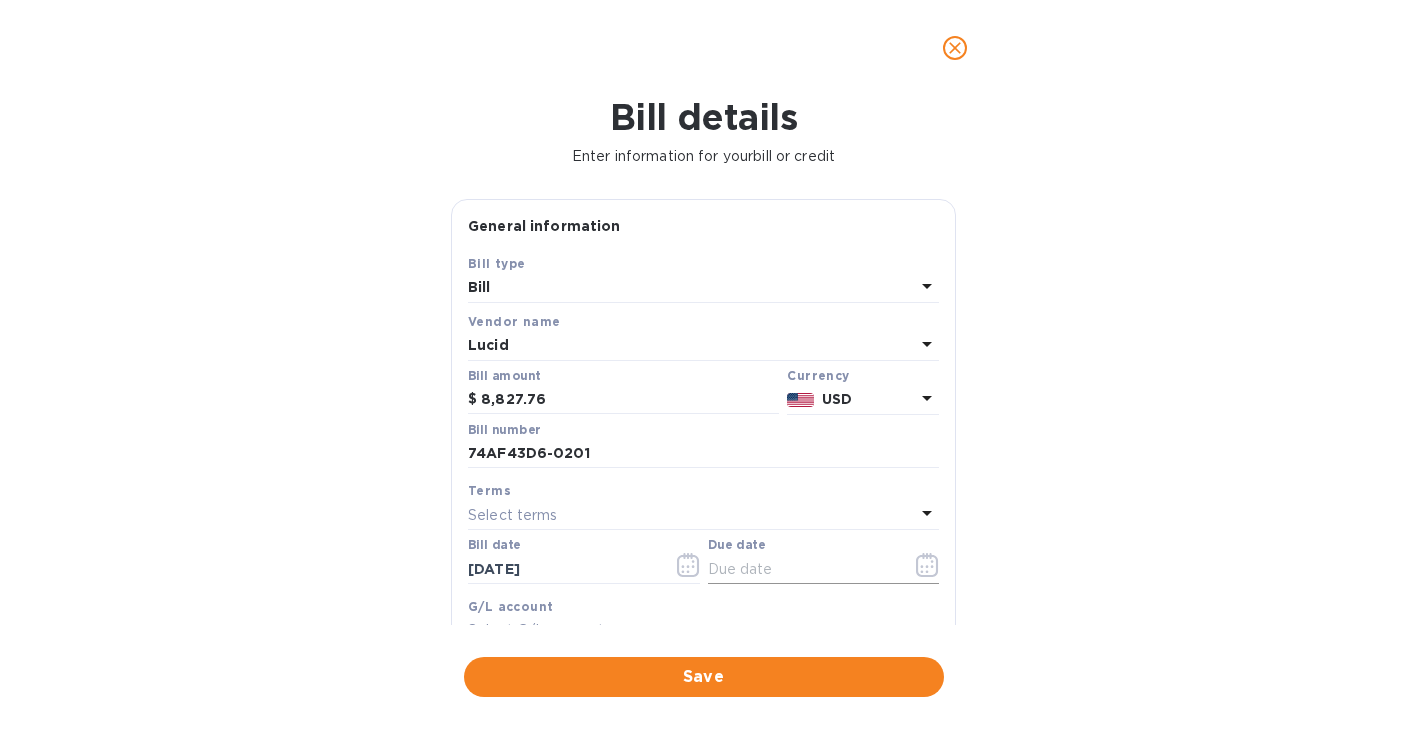 click 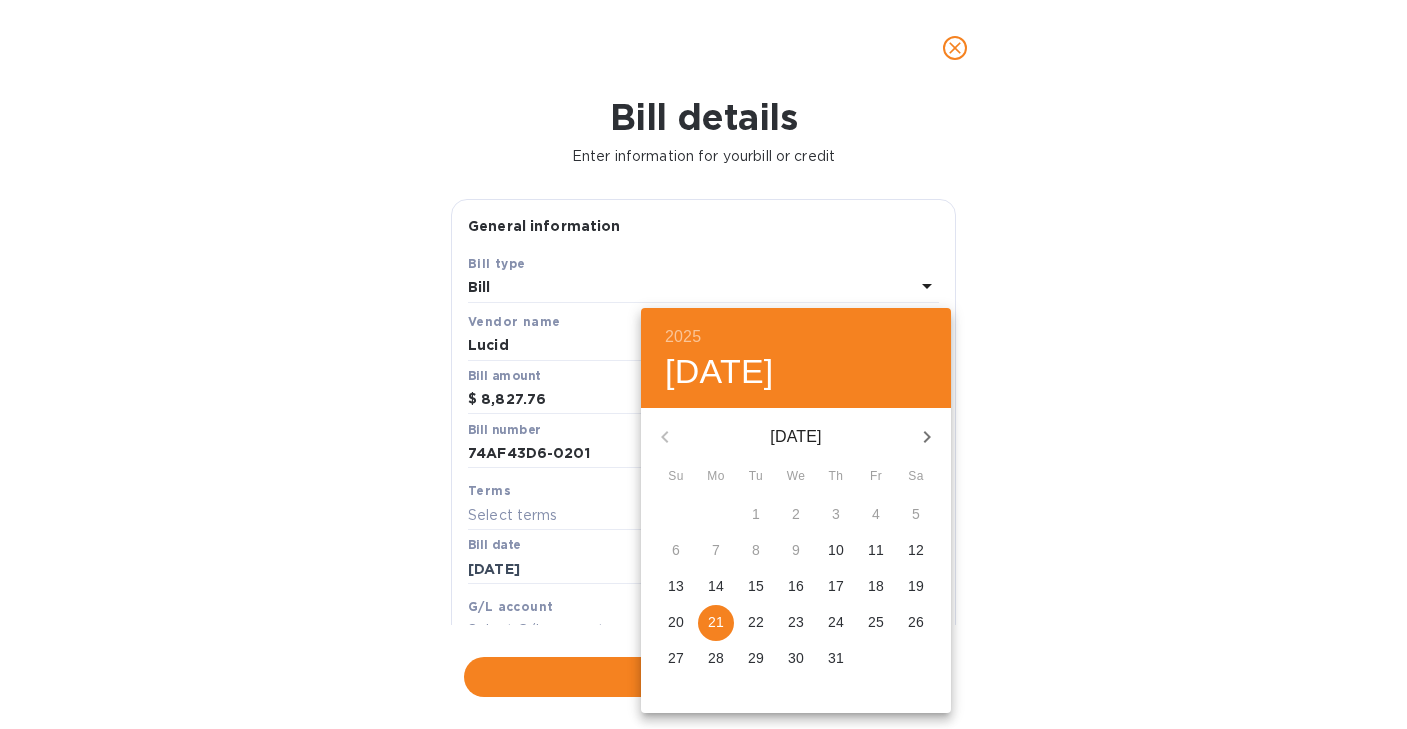 click on "21" at bounding box center [716, 622] 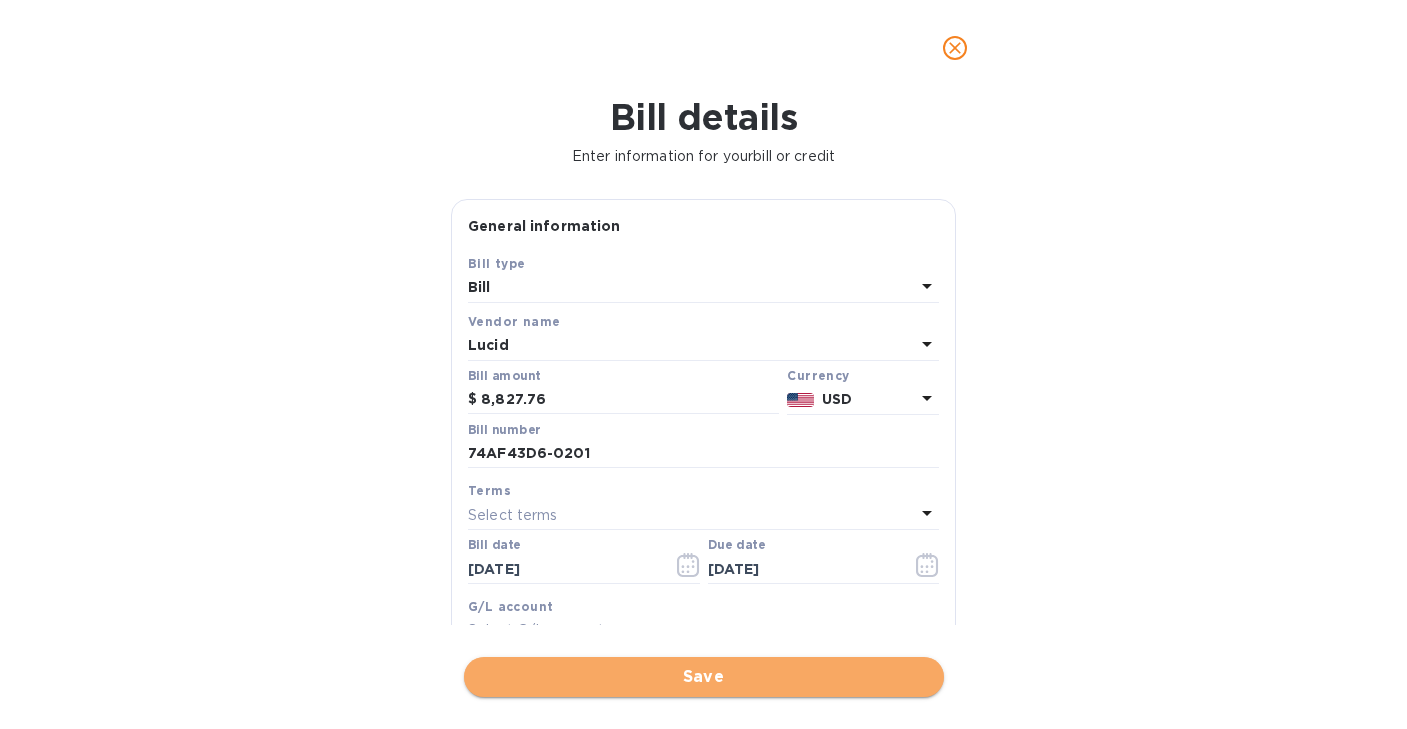 click on "Save" at bounding box center (704, 677) 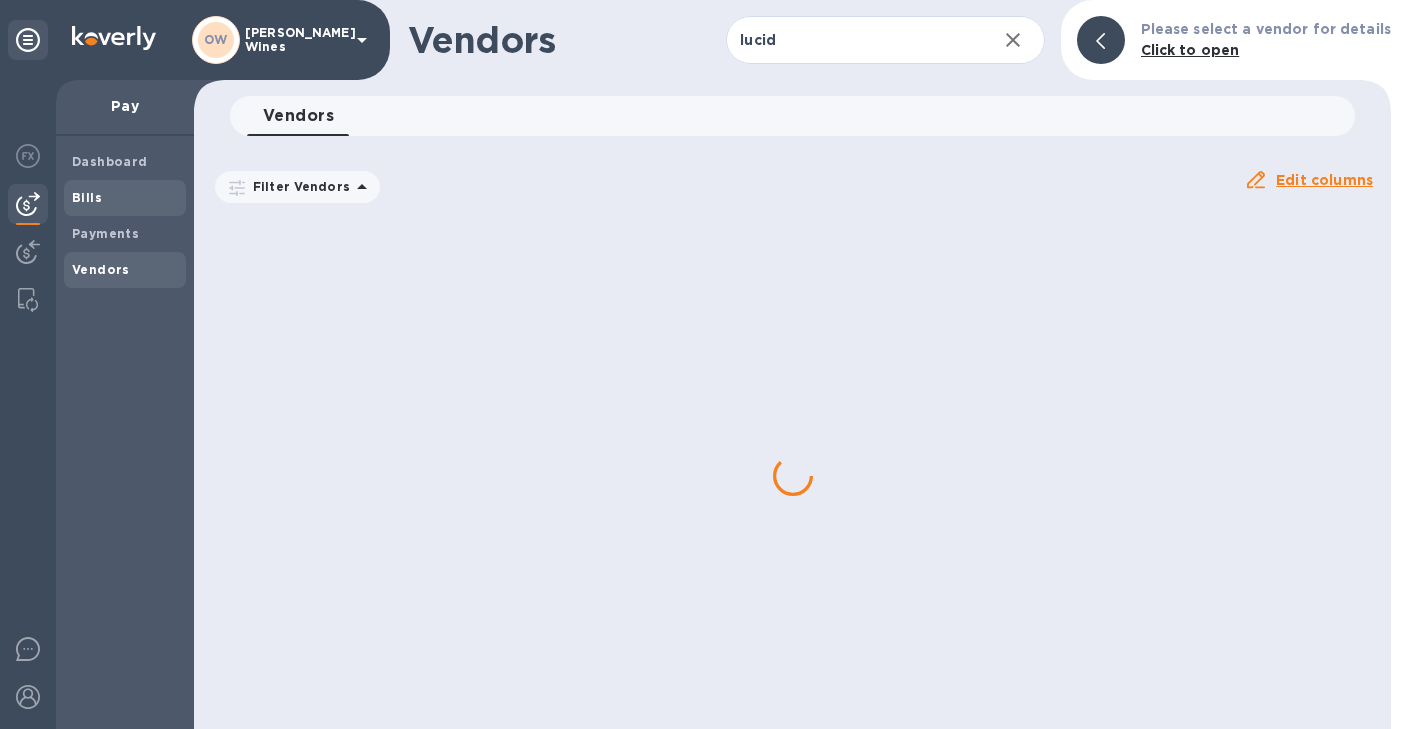 click on "Bills" at bounding box center [125, 198] 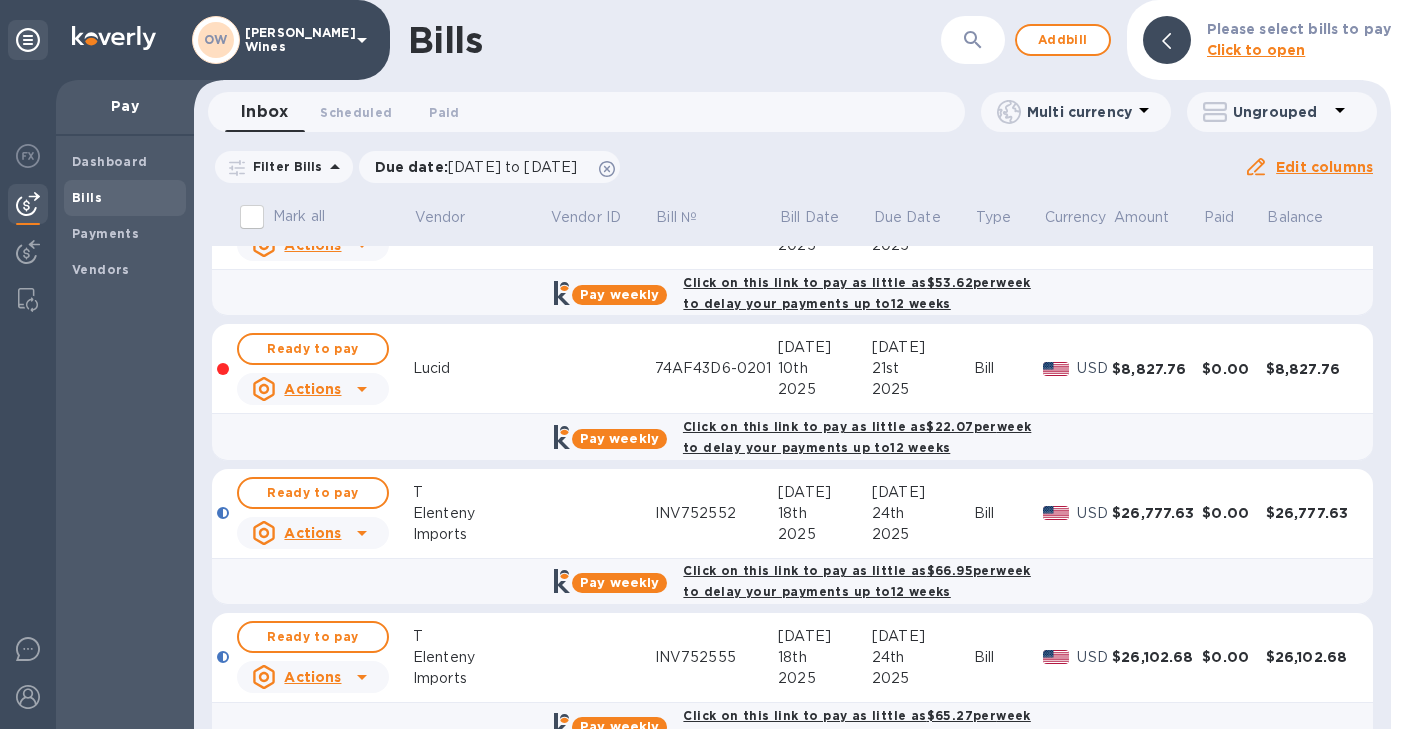 scroll, scrollTop: 613, scrollLeft: 0, axis: vertical 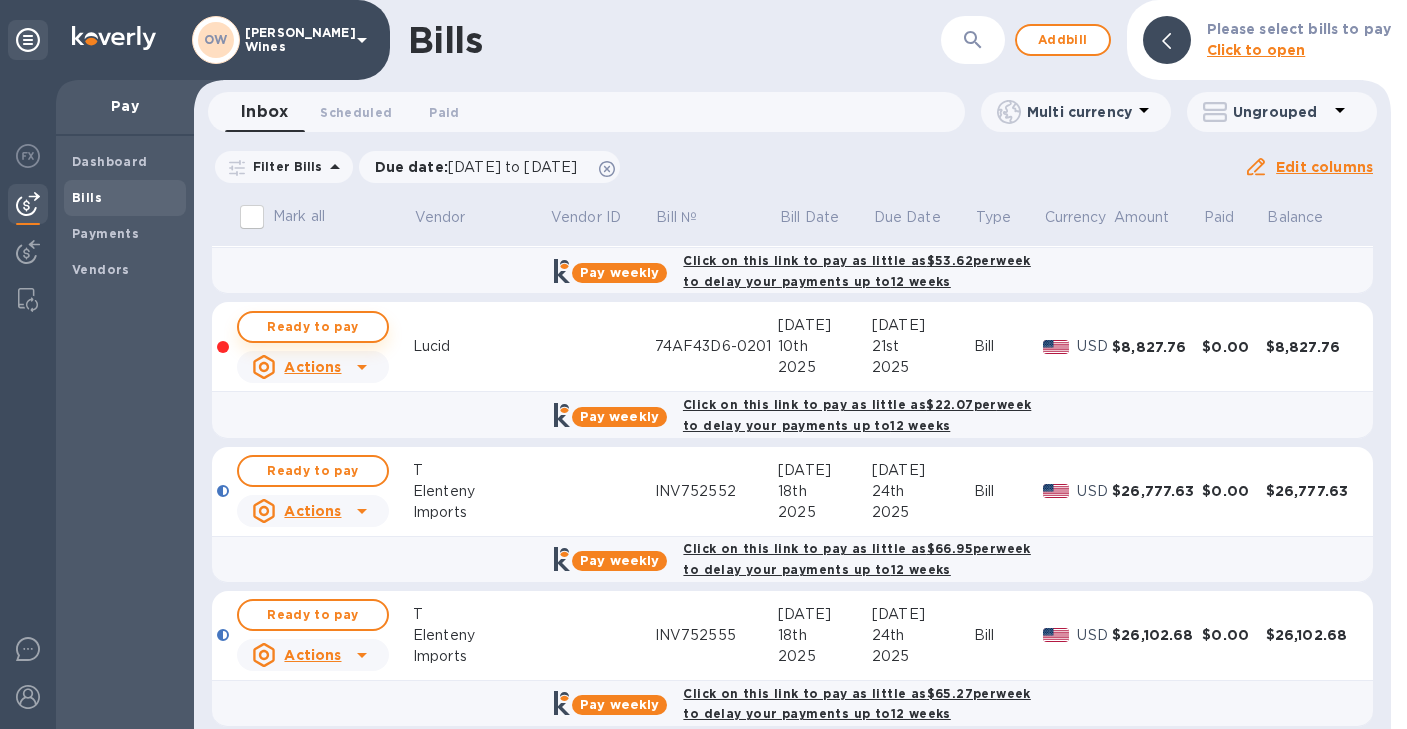 click on "Ready to pay" at bounding box center [313, 327] 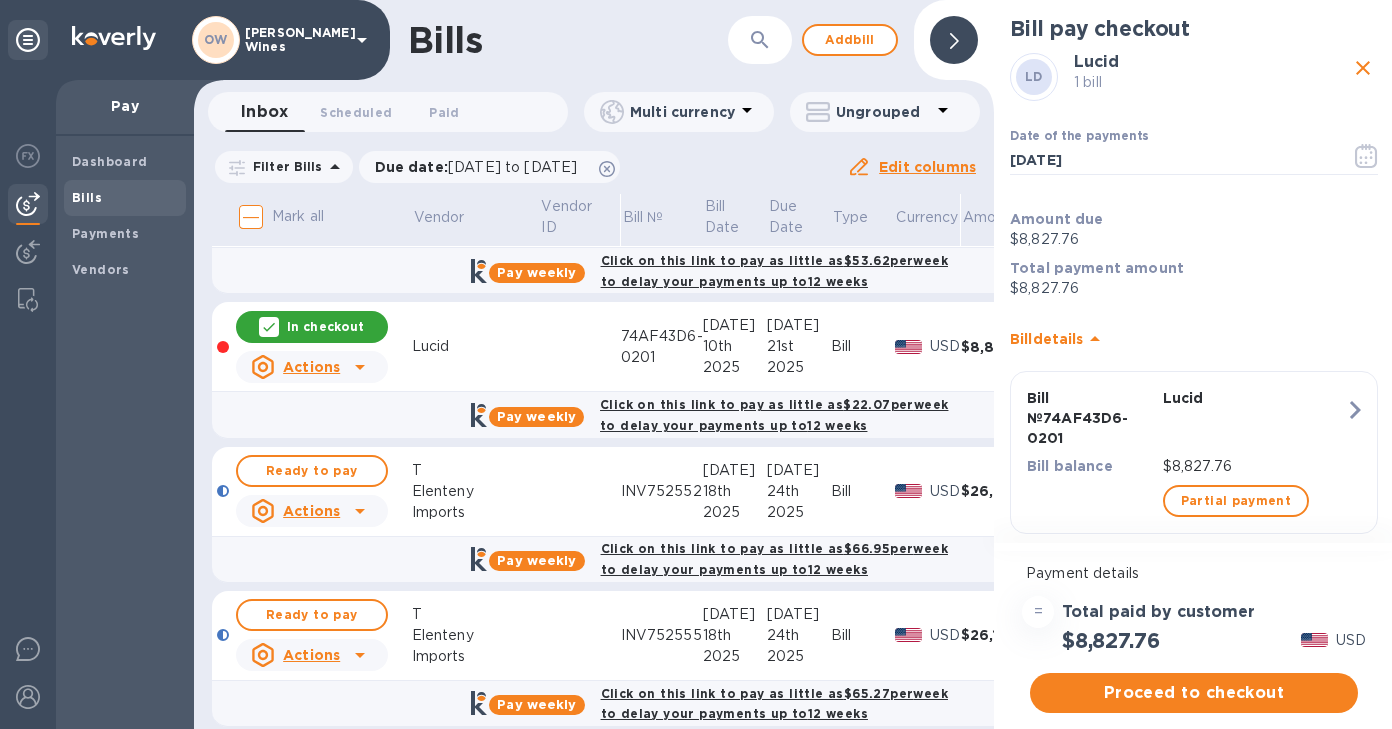 scroll, scrollTop: 15, scrollLeft: 0, axis: vertical 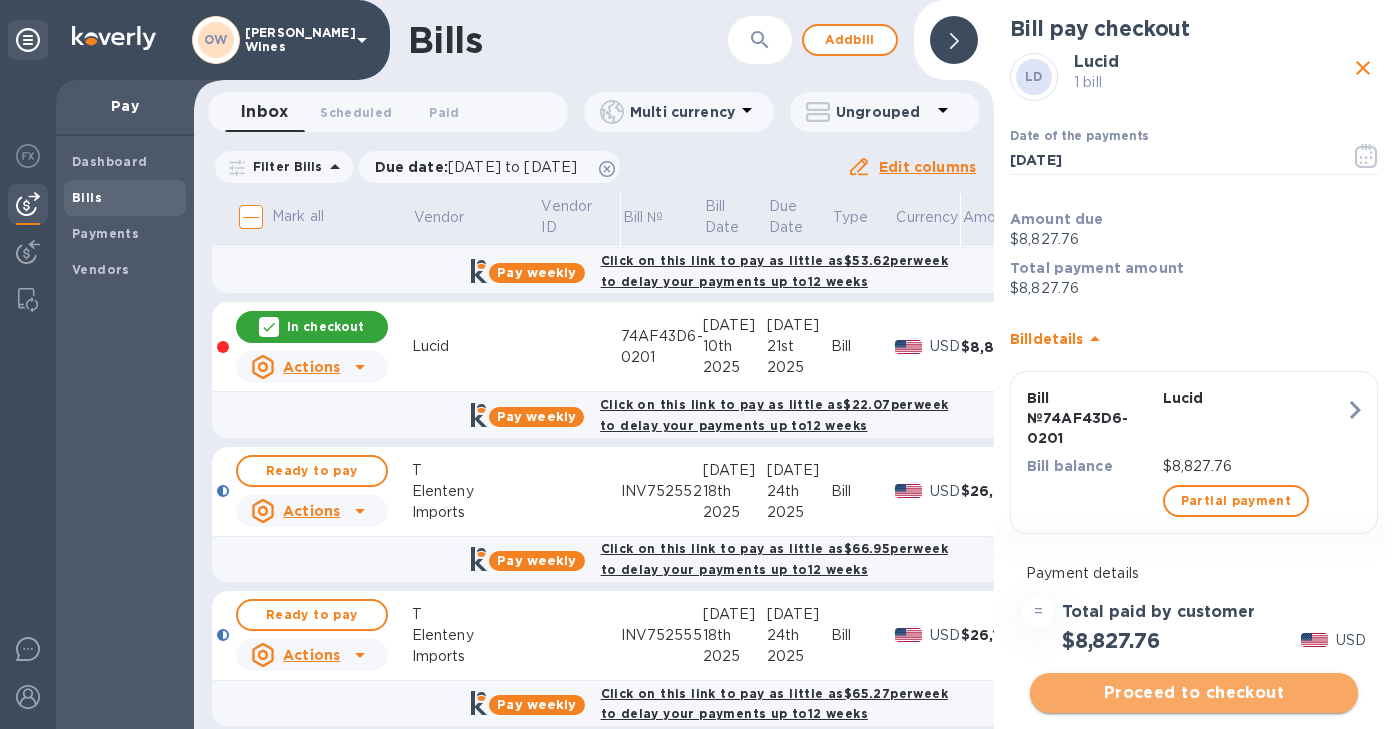 click on "Proceed to checkout" at bounding box center [1194, 693] 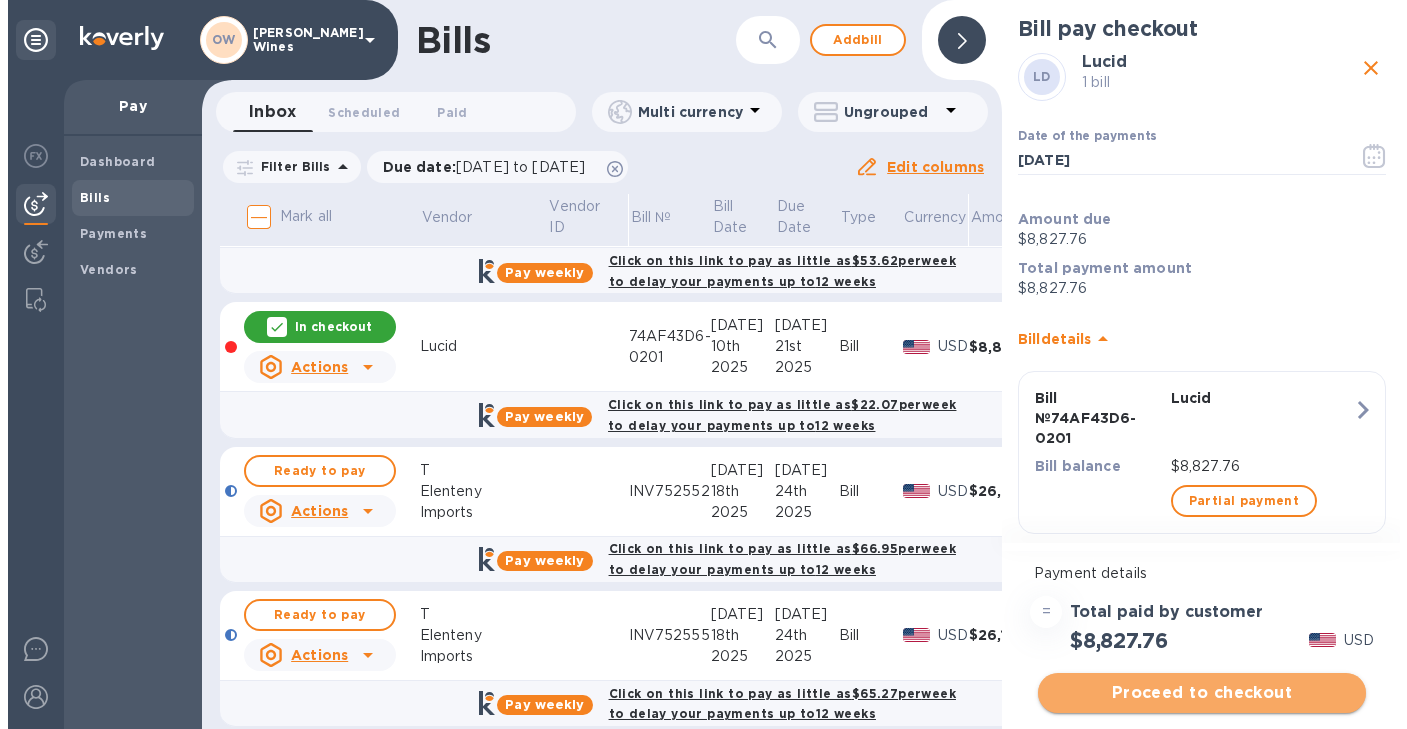 scroll, scrollTop: 0, scrollLeft: 0, axis: both 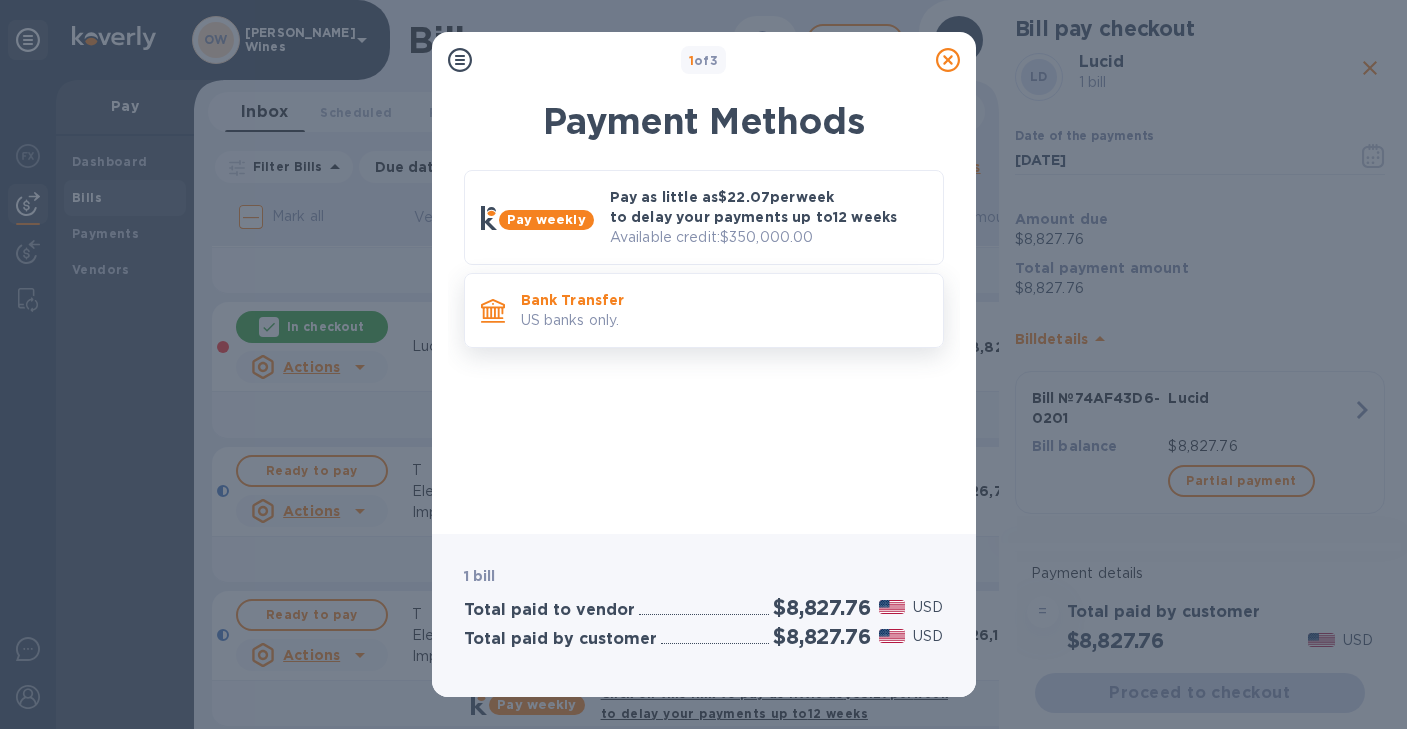 click on "US banks only." at bounding box center [724, 320] 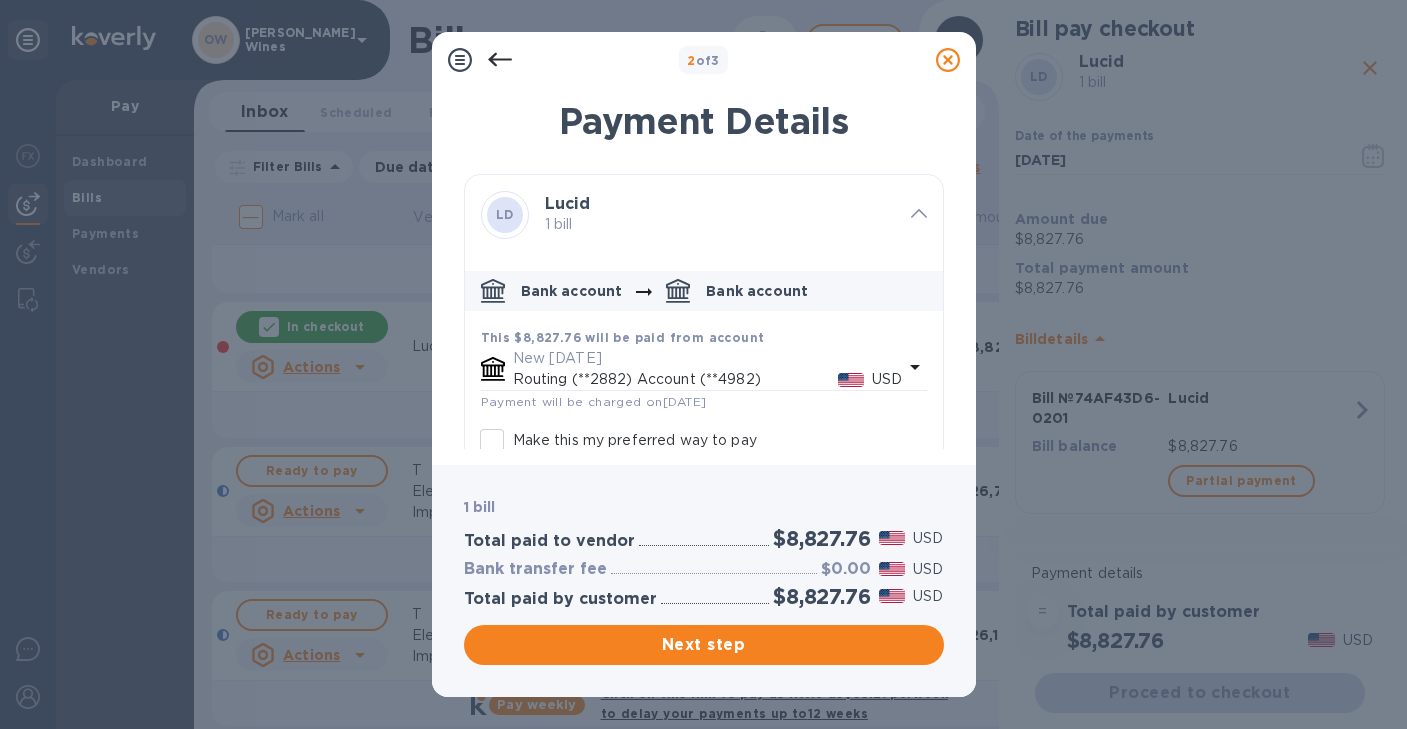scroll, scrollTop: 111, scrollLeft: 0, axis: vertical 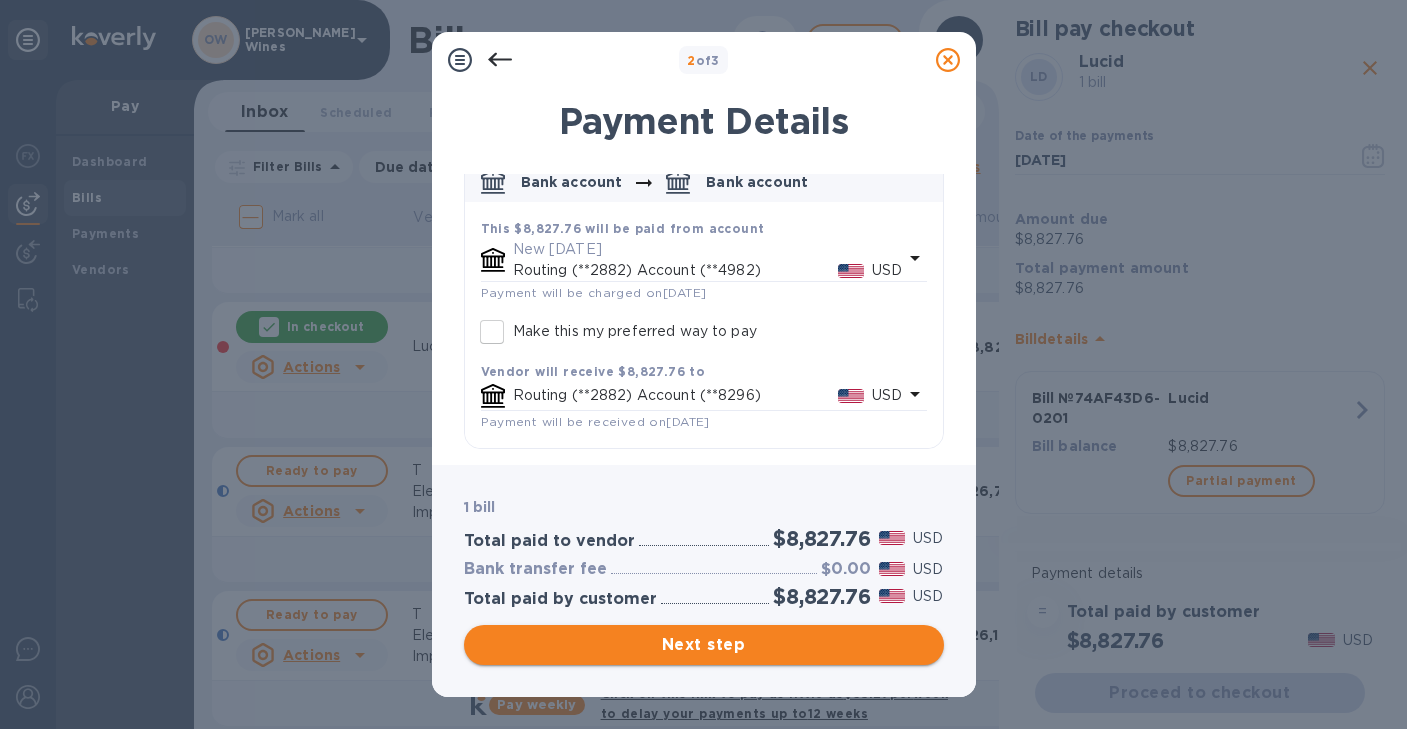 click on "Next step" at bounding box center (704, 645) 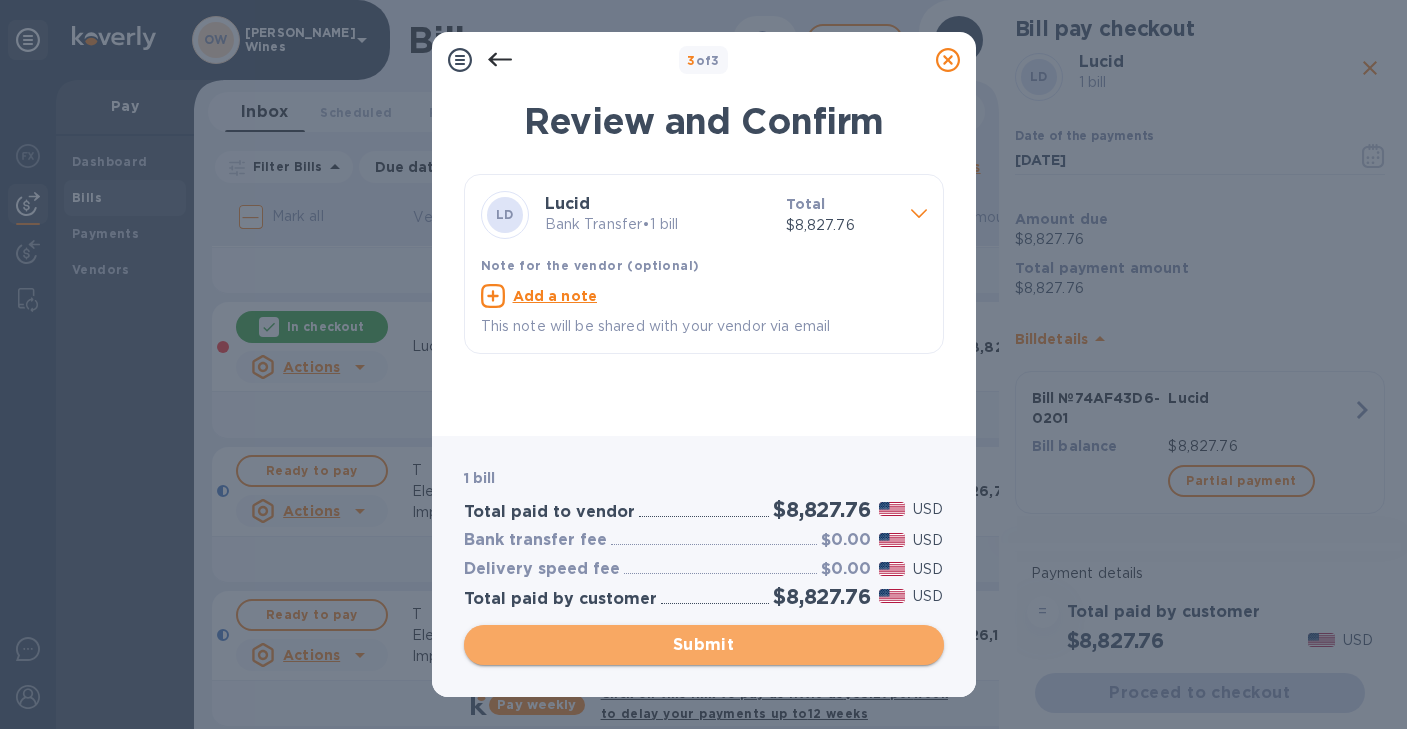 click on "Submit" at bounding box center [704, 645] 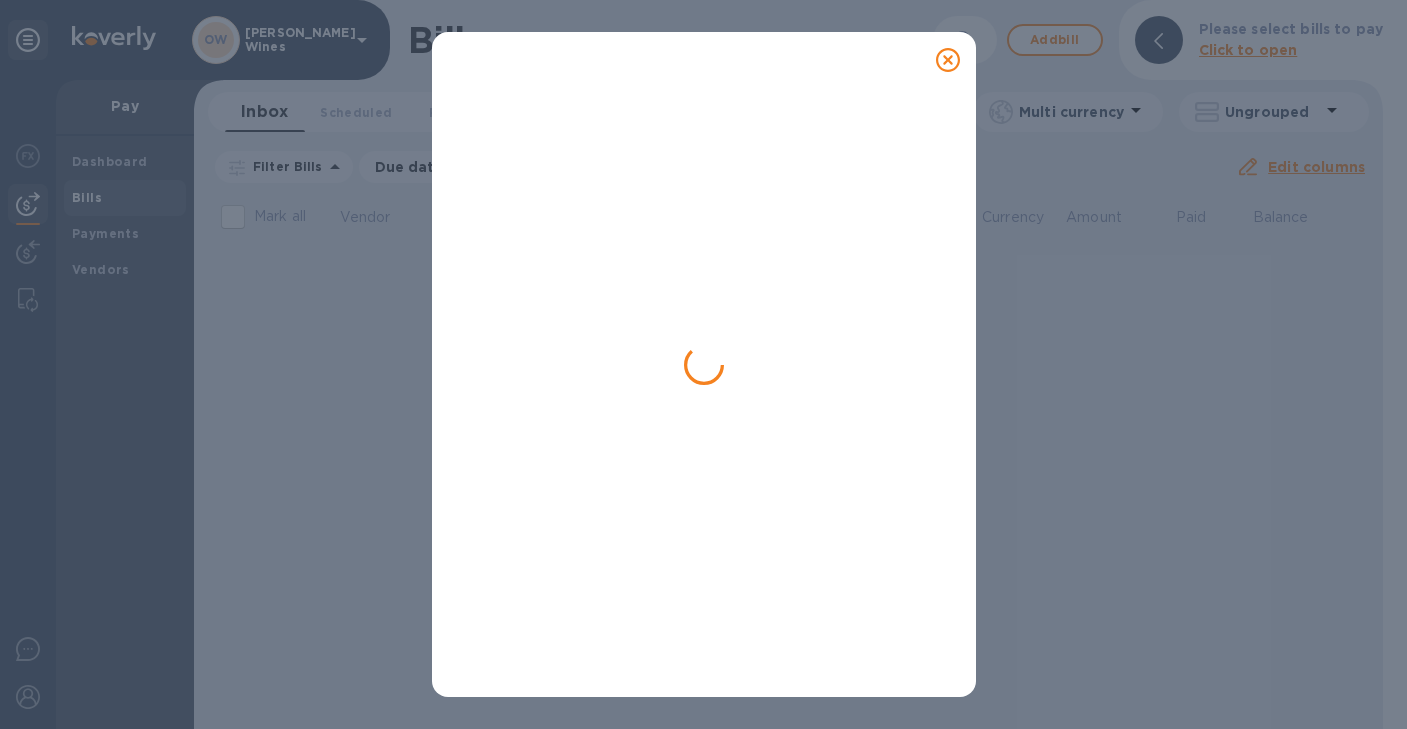 scroll, scrollTop: 0, scrollLeft: 0, axis: both 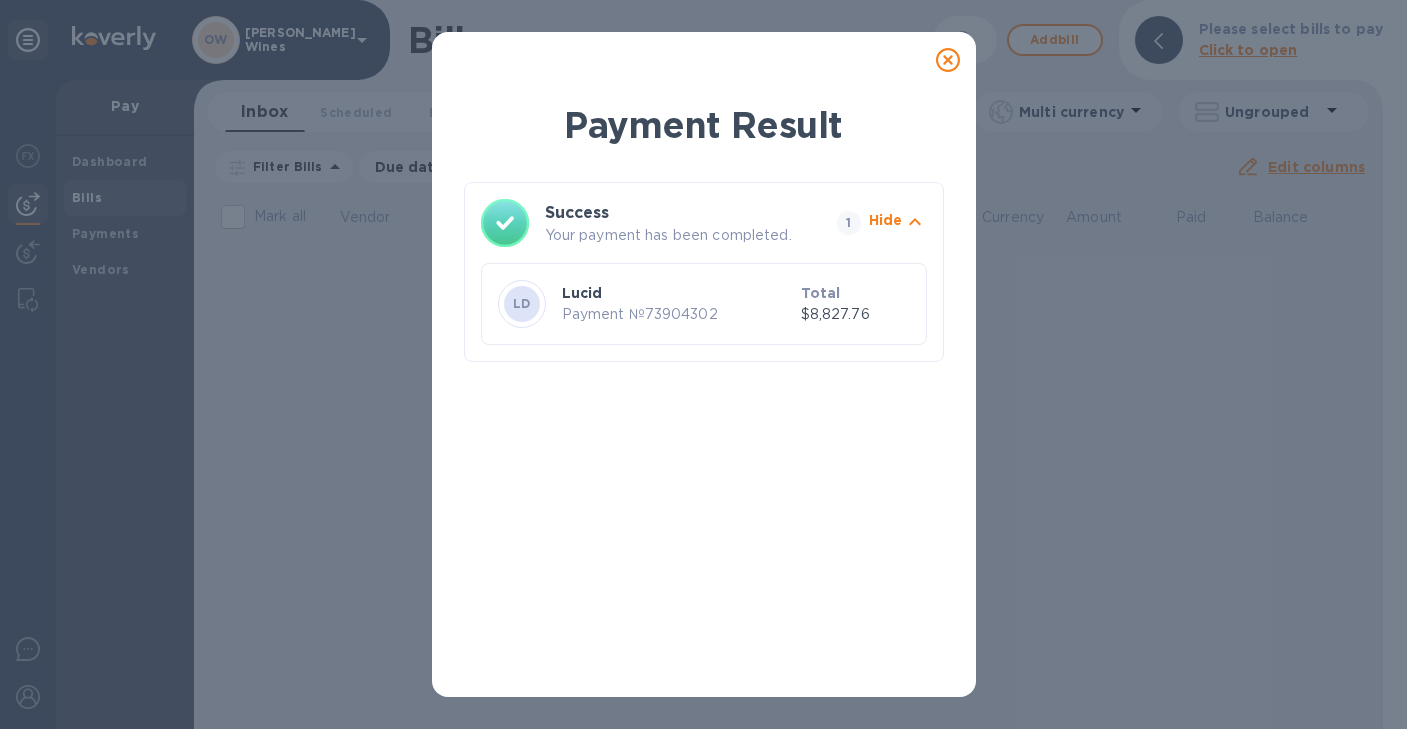 click 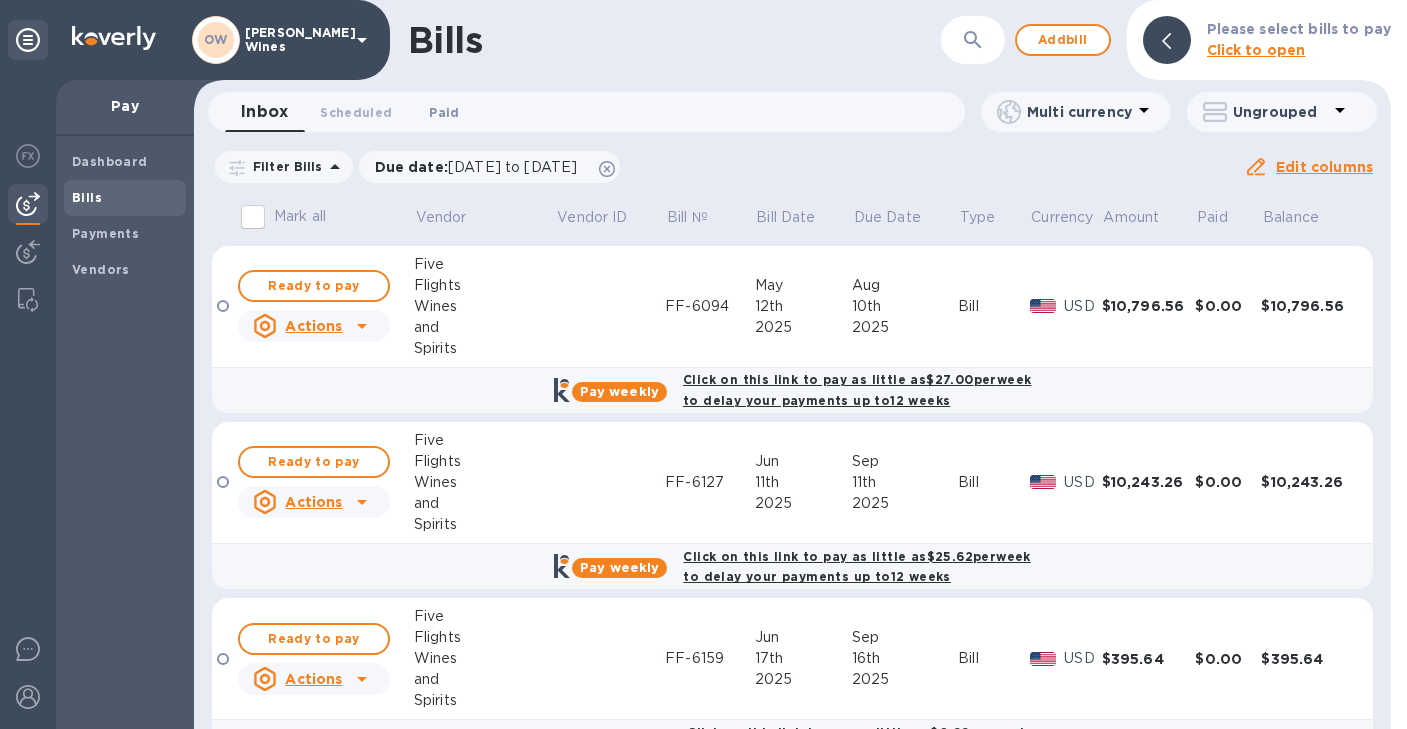 click on "Paid 0" at bounding box center (444, 112) 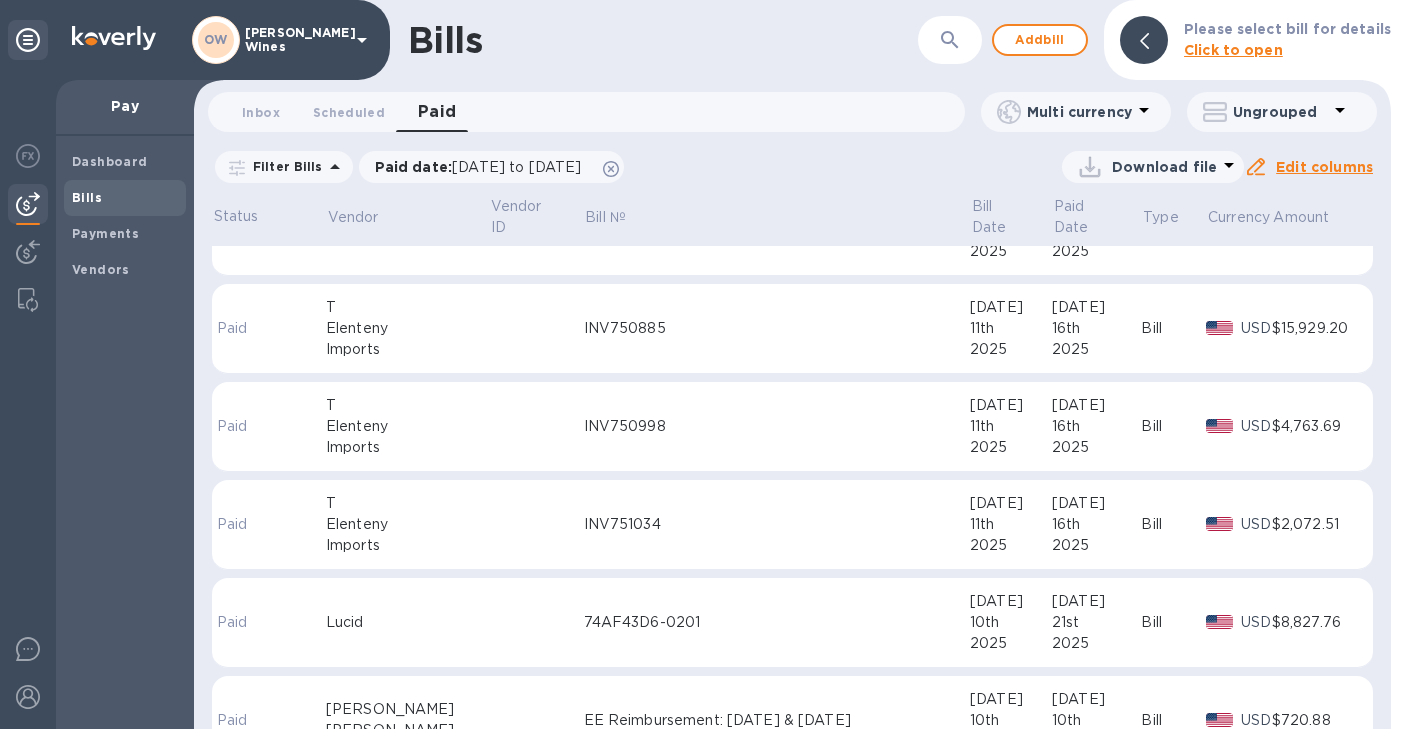 scroll, scrollTop: 464, scrollLeft: 0, axis: vertical 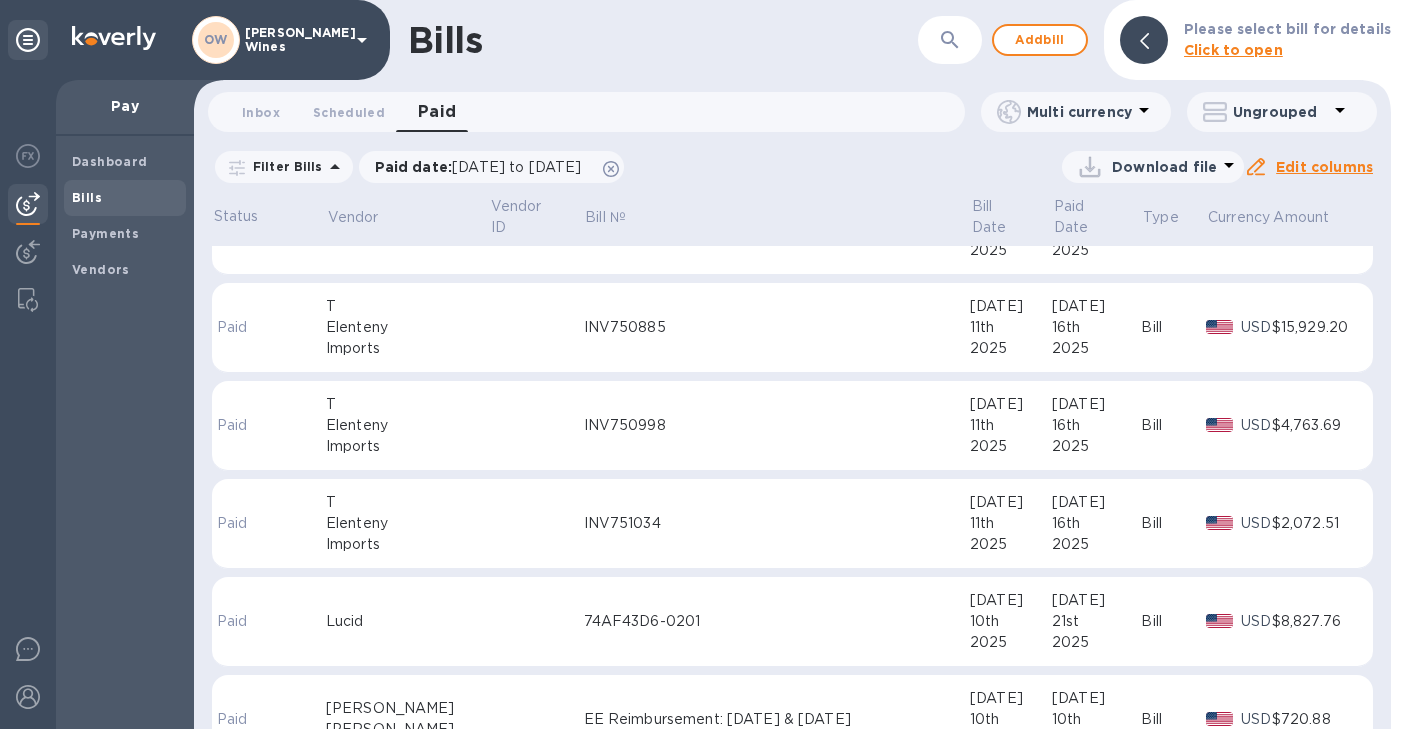click at bounding box center (536, 622) 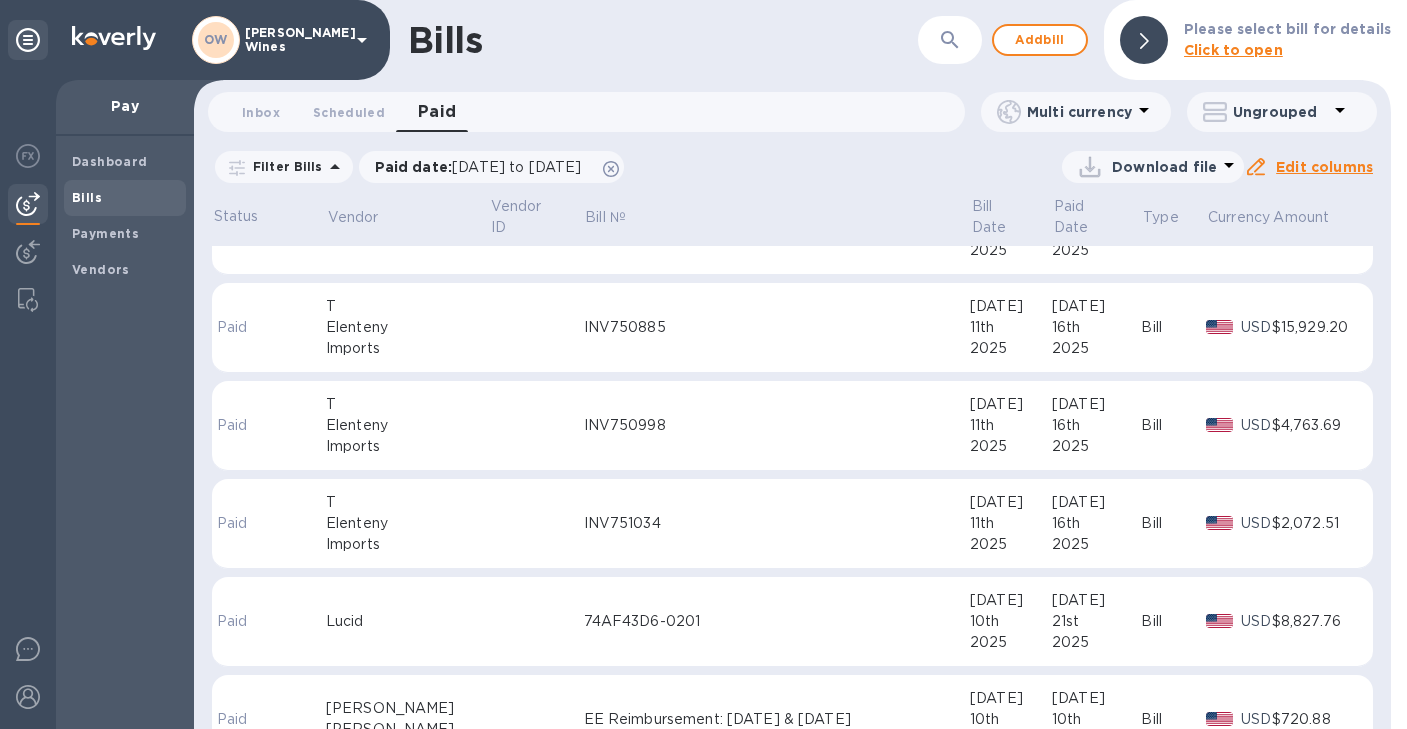 scroll, scrollTop: 482, scrollLeft: 0, axis: vertical 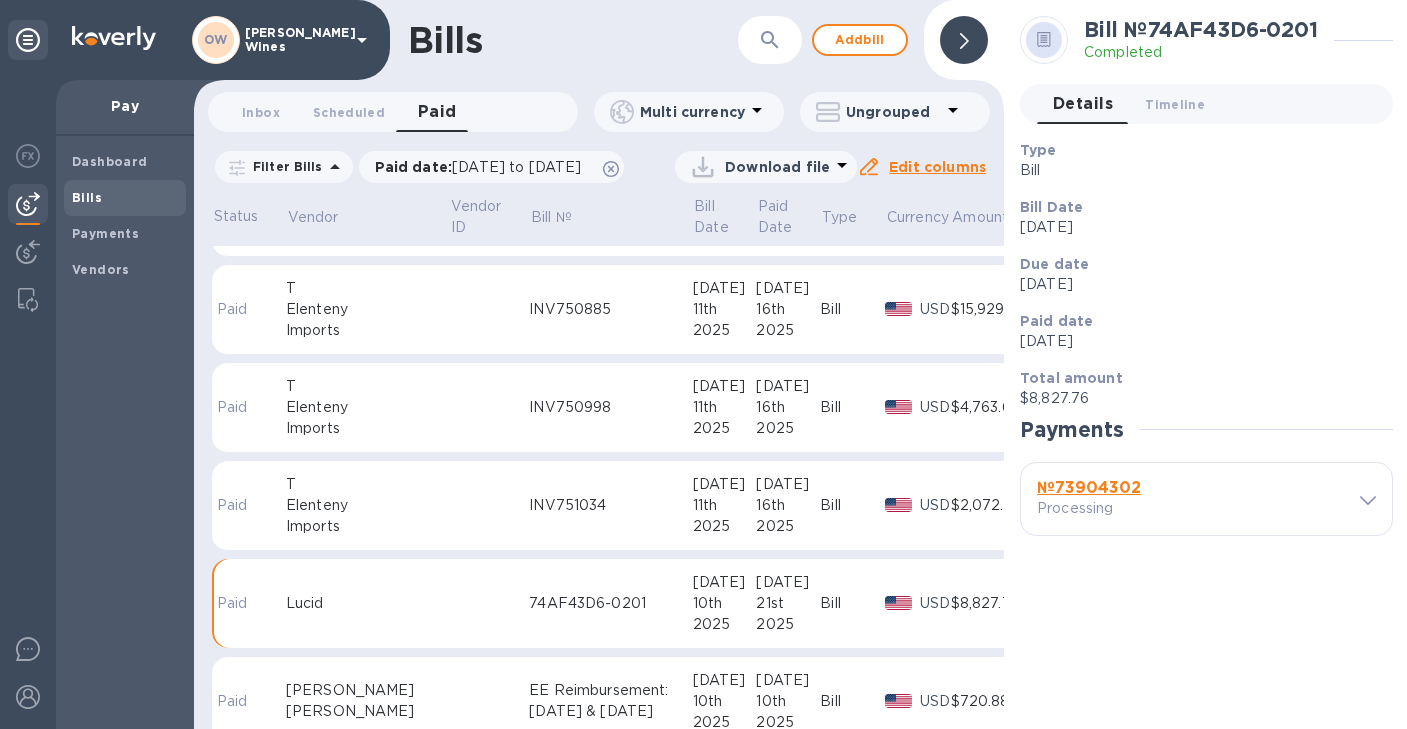 click on "№  73904302" at bounding box center (1089, 487) 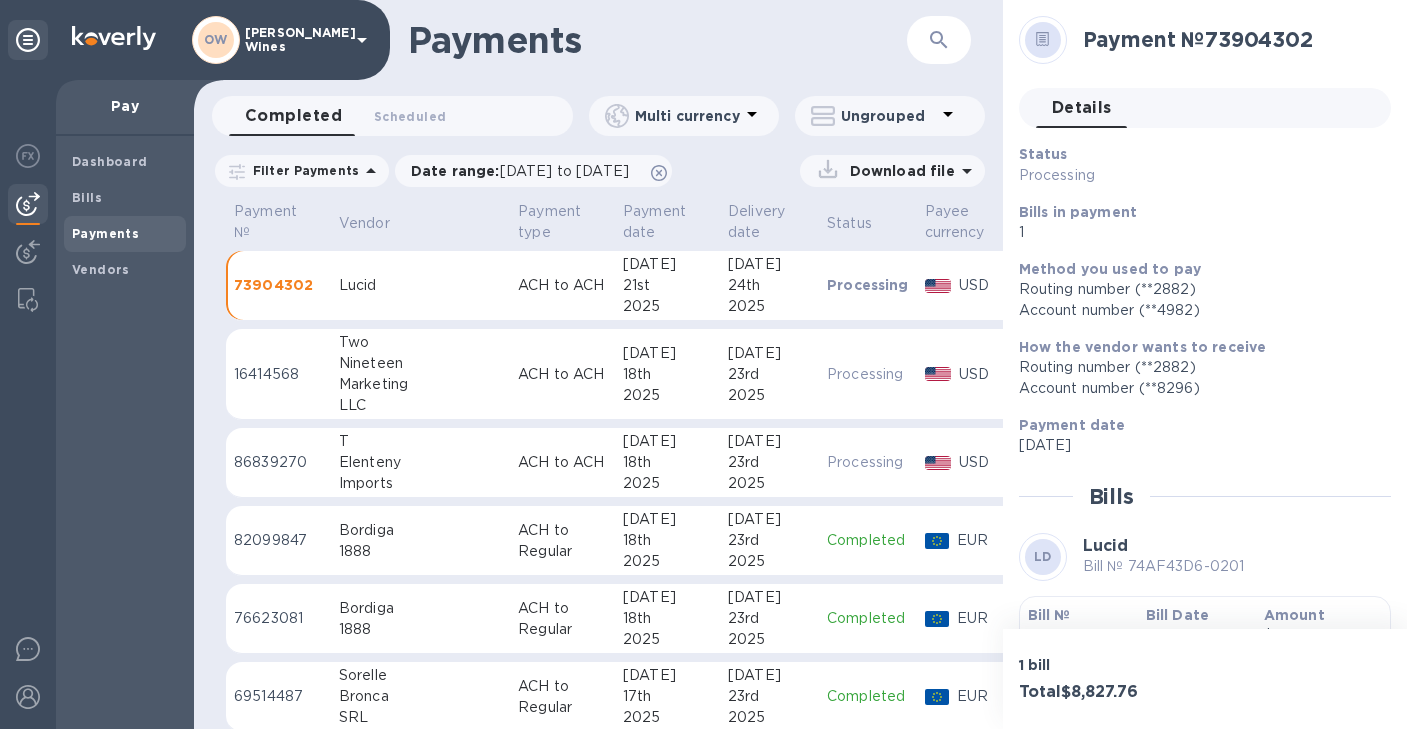 click on "Bill №" at bounding box center [1049, 615] 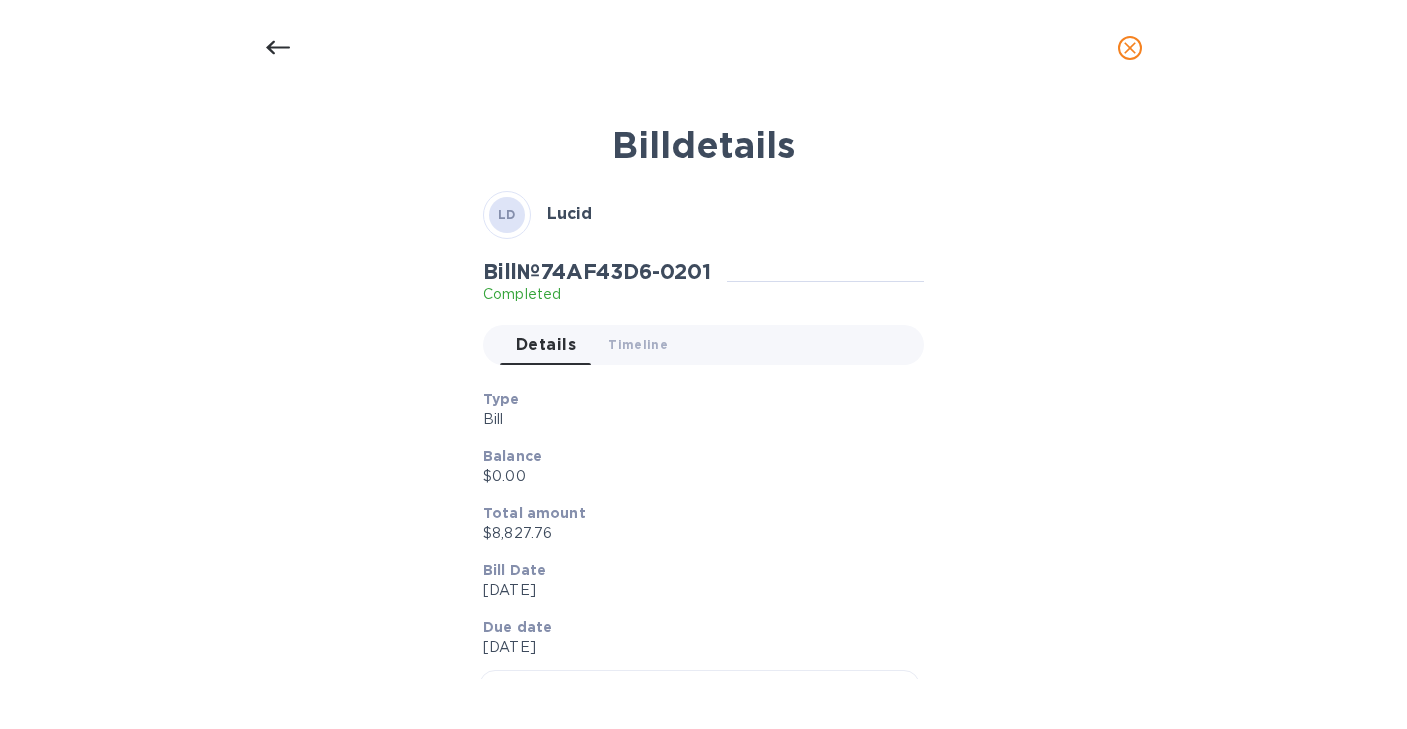 click 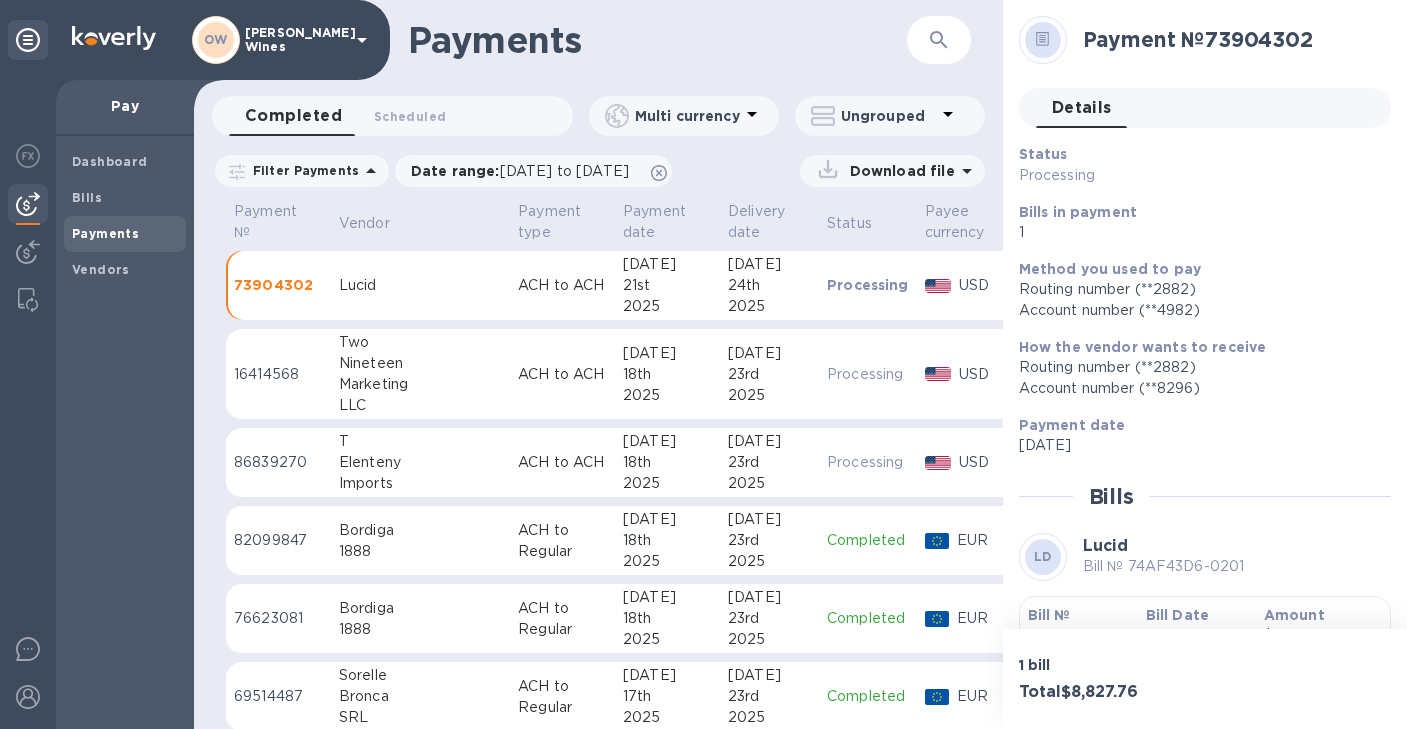 scroll, scrollTop: 57, scrollLeft: 0, axis: vertical 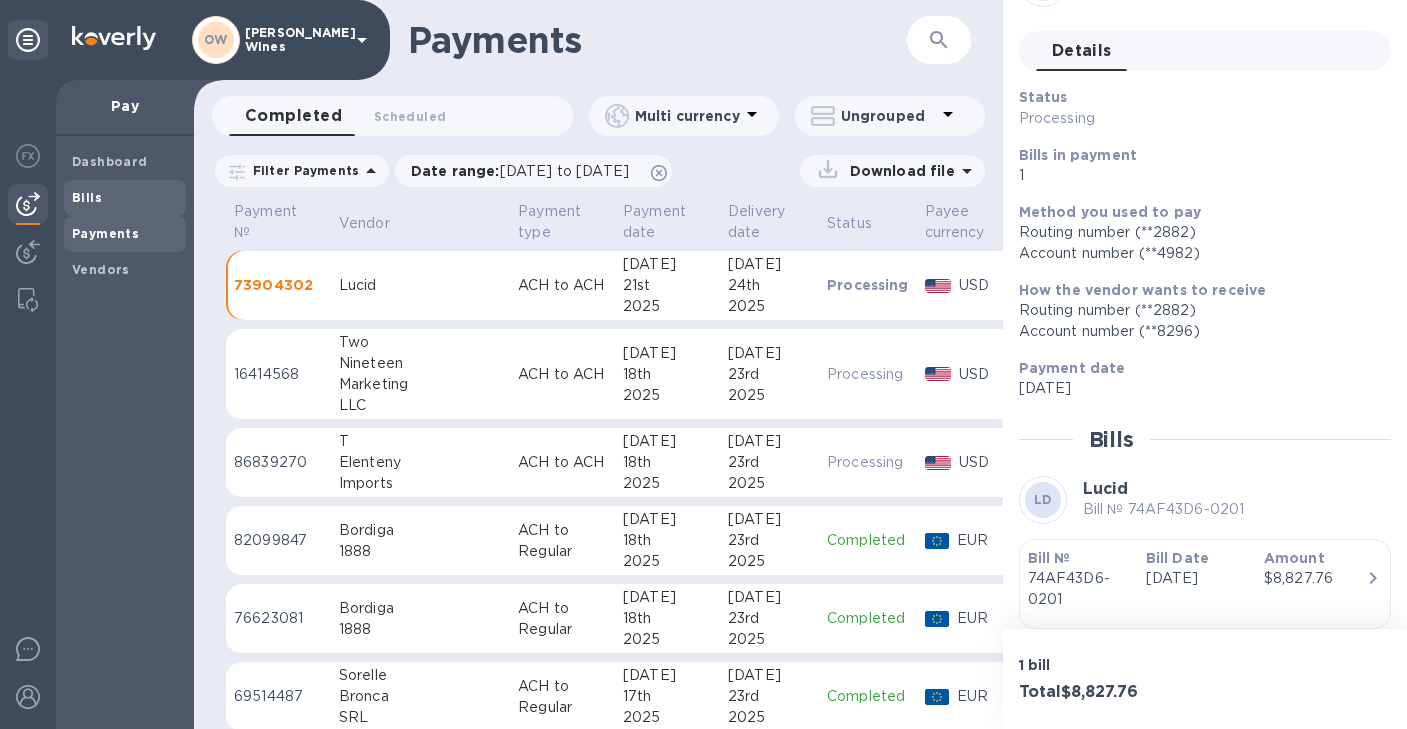 click on "Bills" at bounding box center [87, 197] 